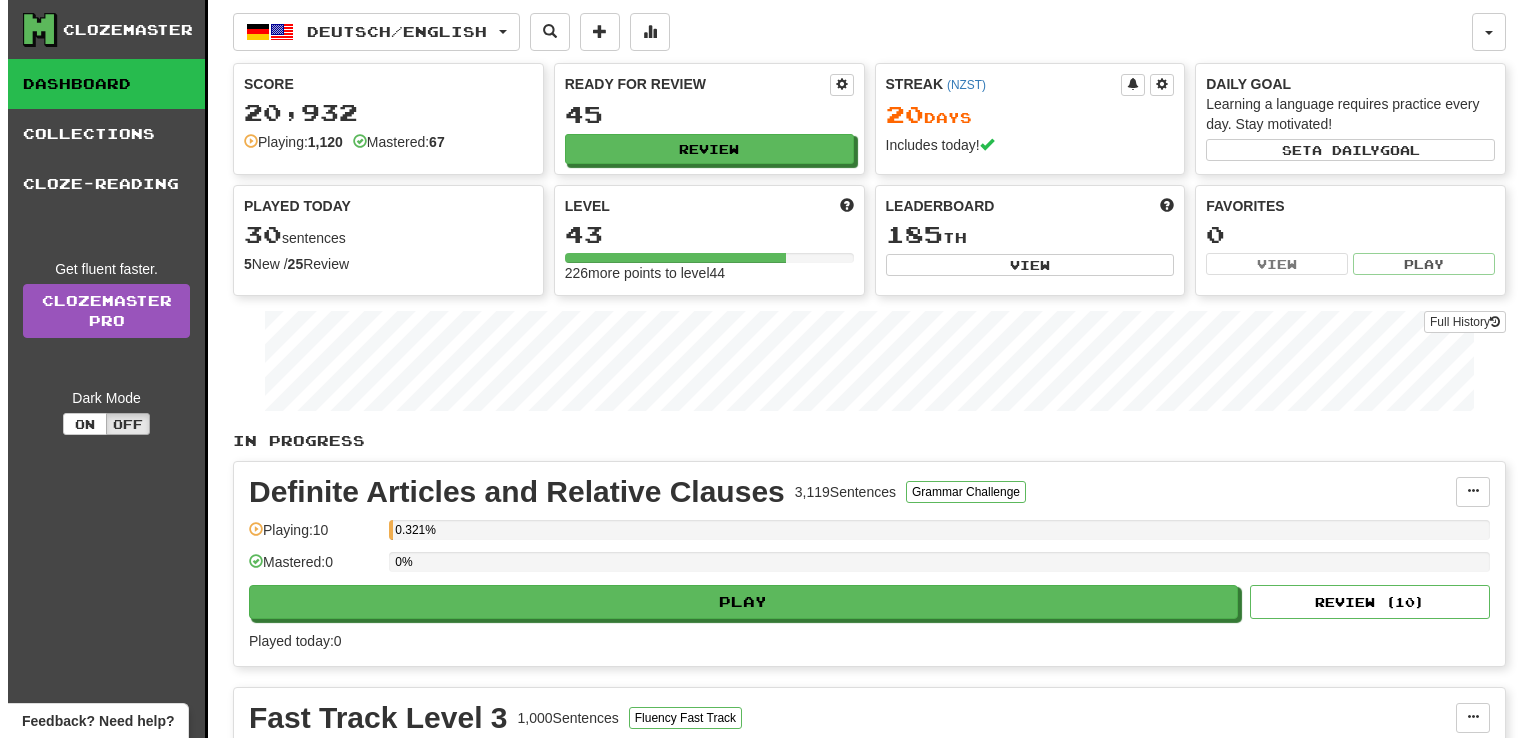 scroll, scrollTop: 524, scrollLeft: 0, axis: vertical 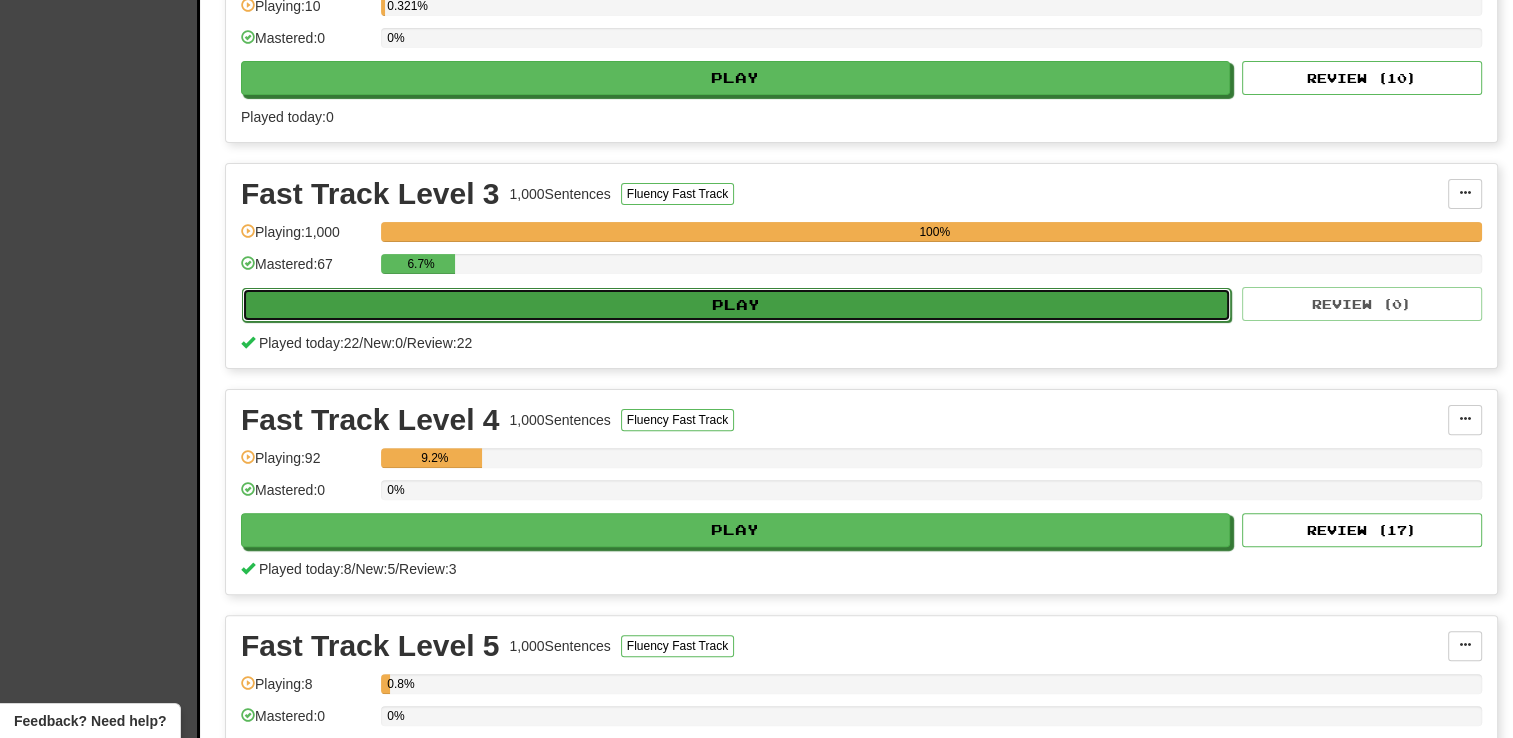 click on "Play" at bounding box center [736, 305] 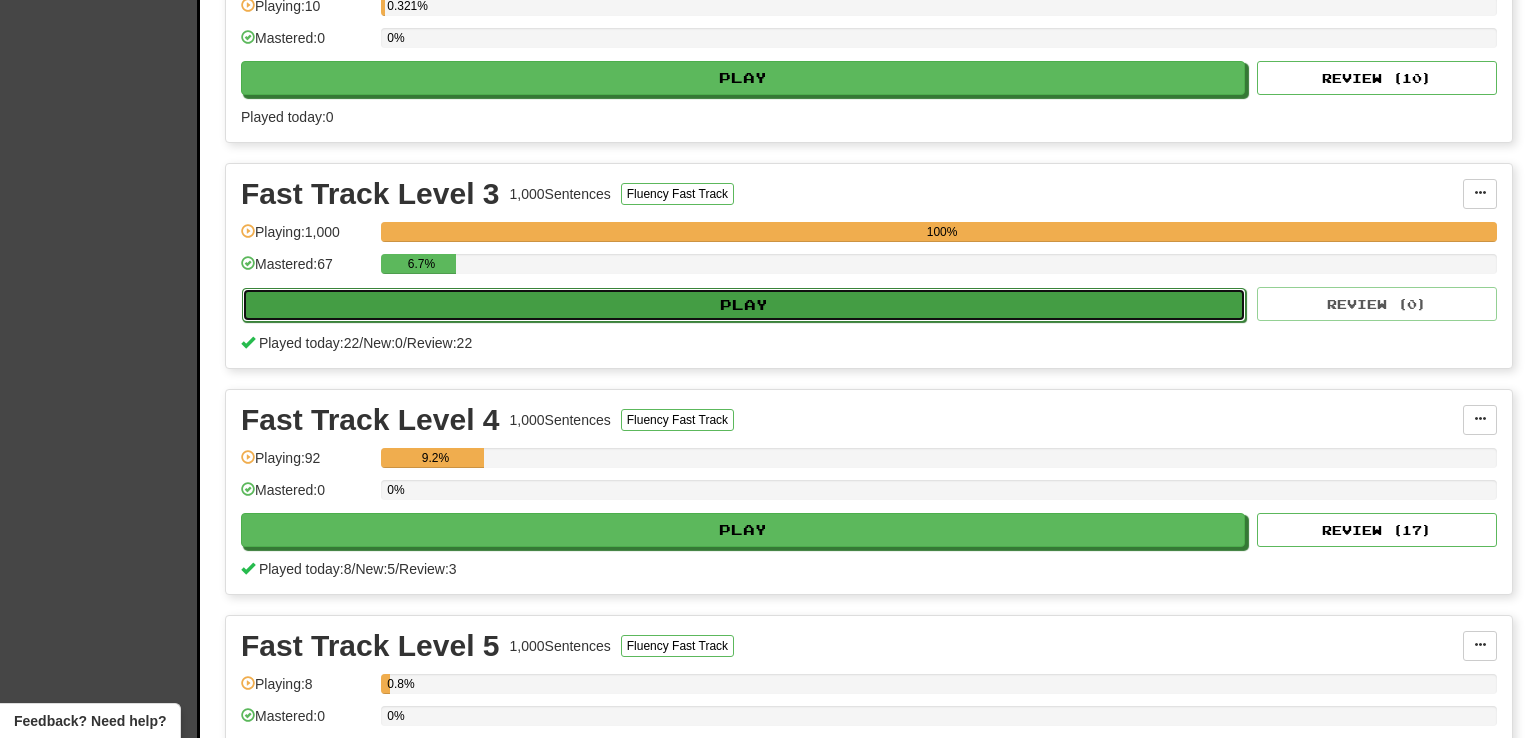 select on "**" 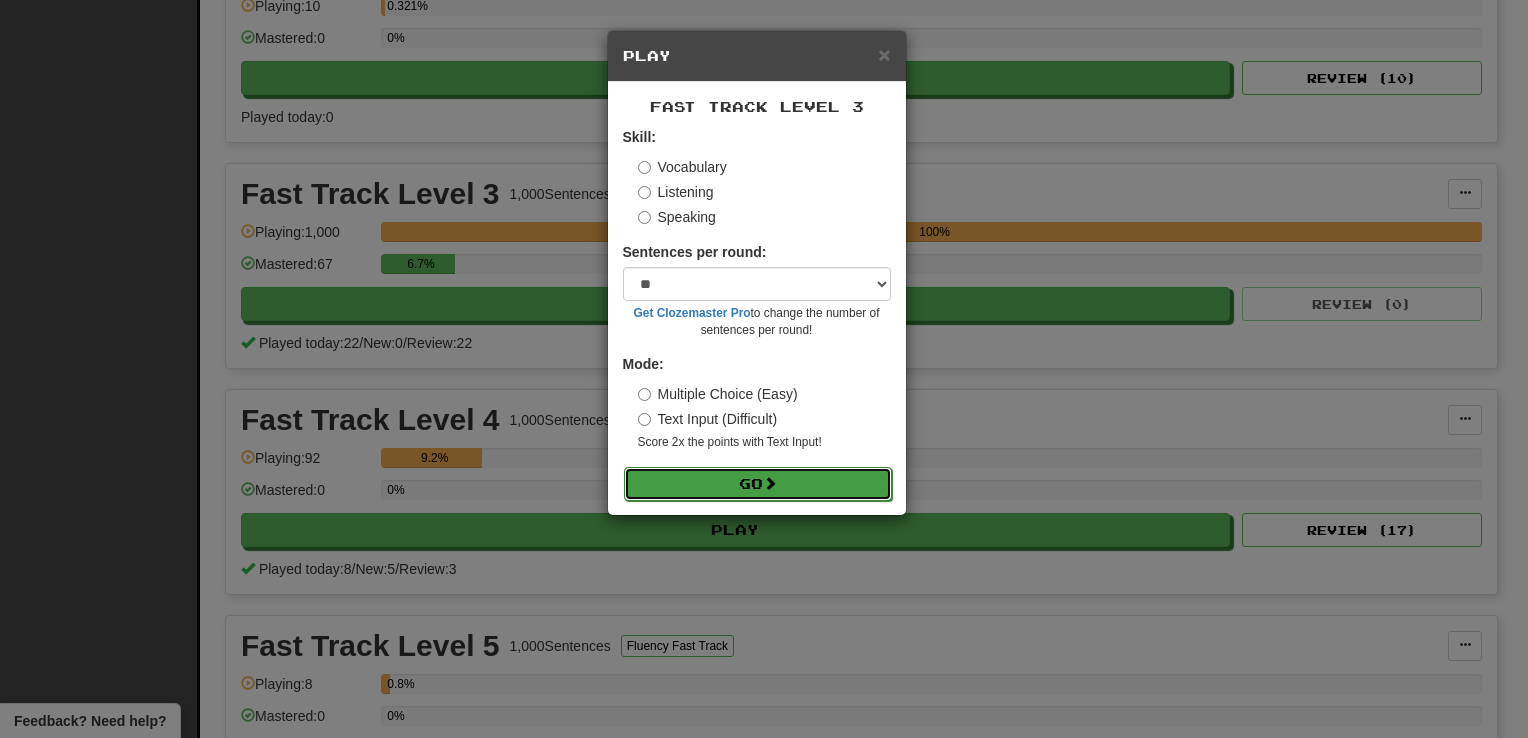 click on "Go" at bounding box center [758, 484] 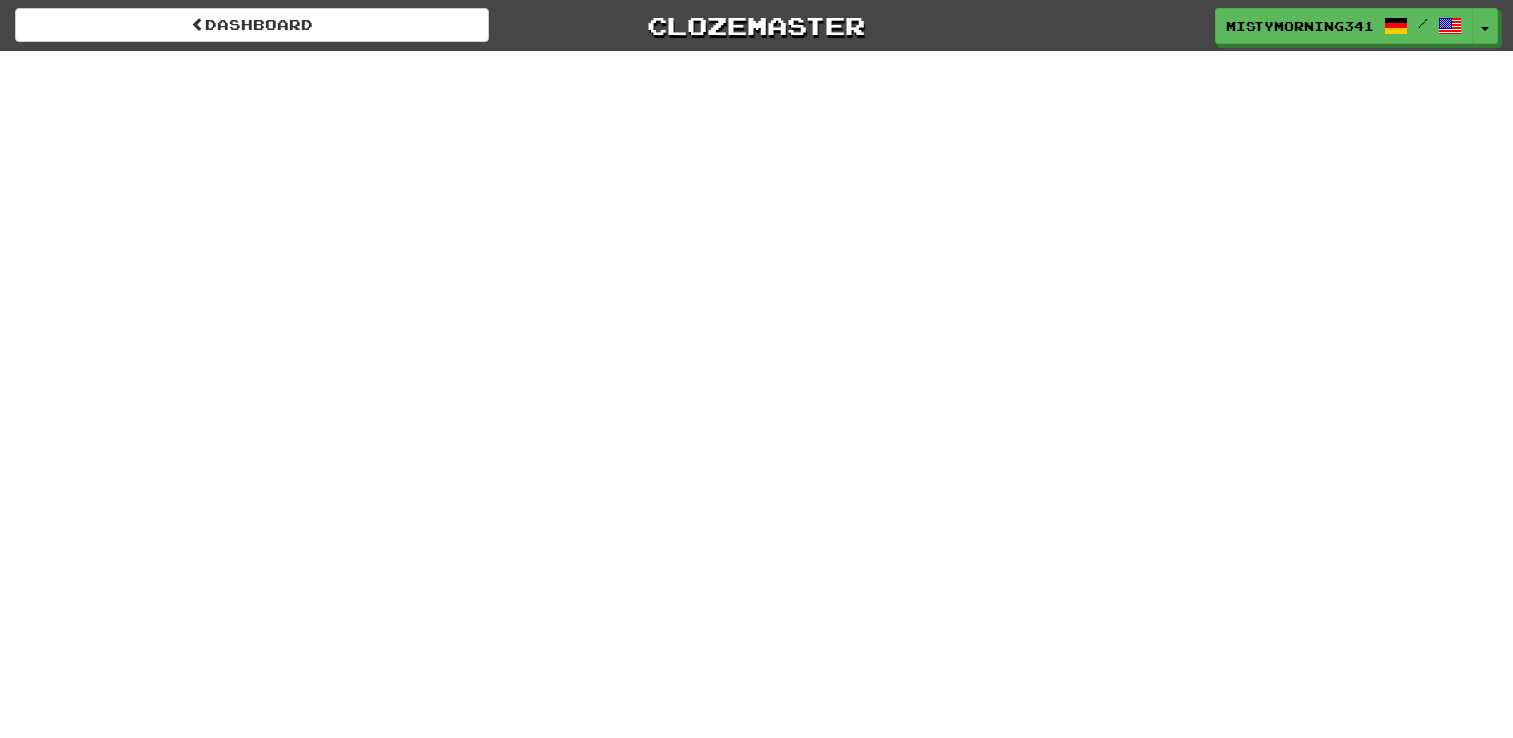 scroll, scrollTop: 0, scrollLeft: 0, axis: both 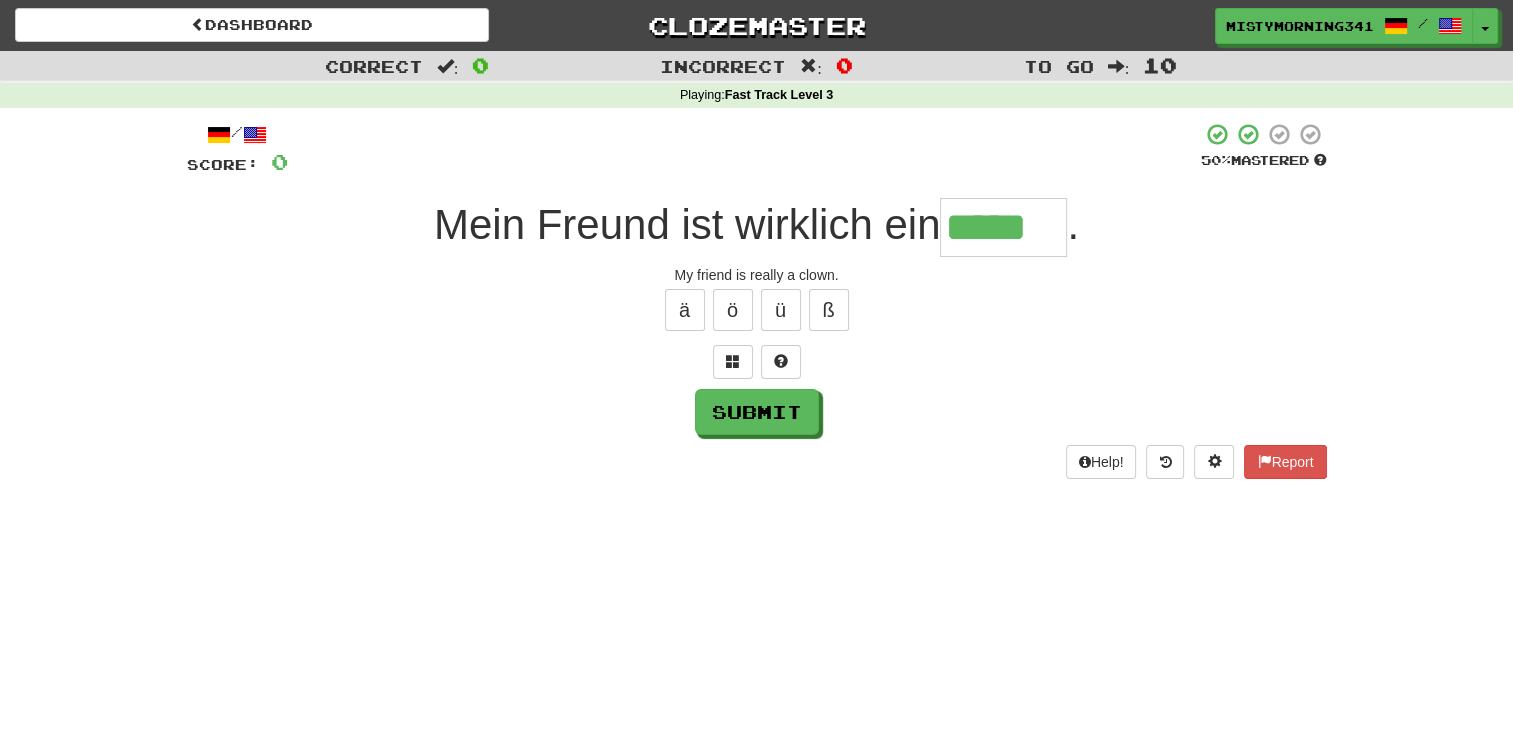 type on "*****" 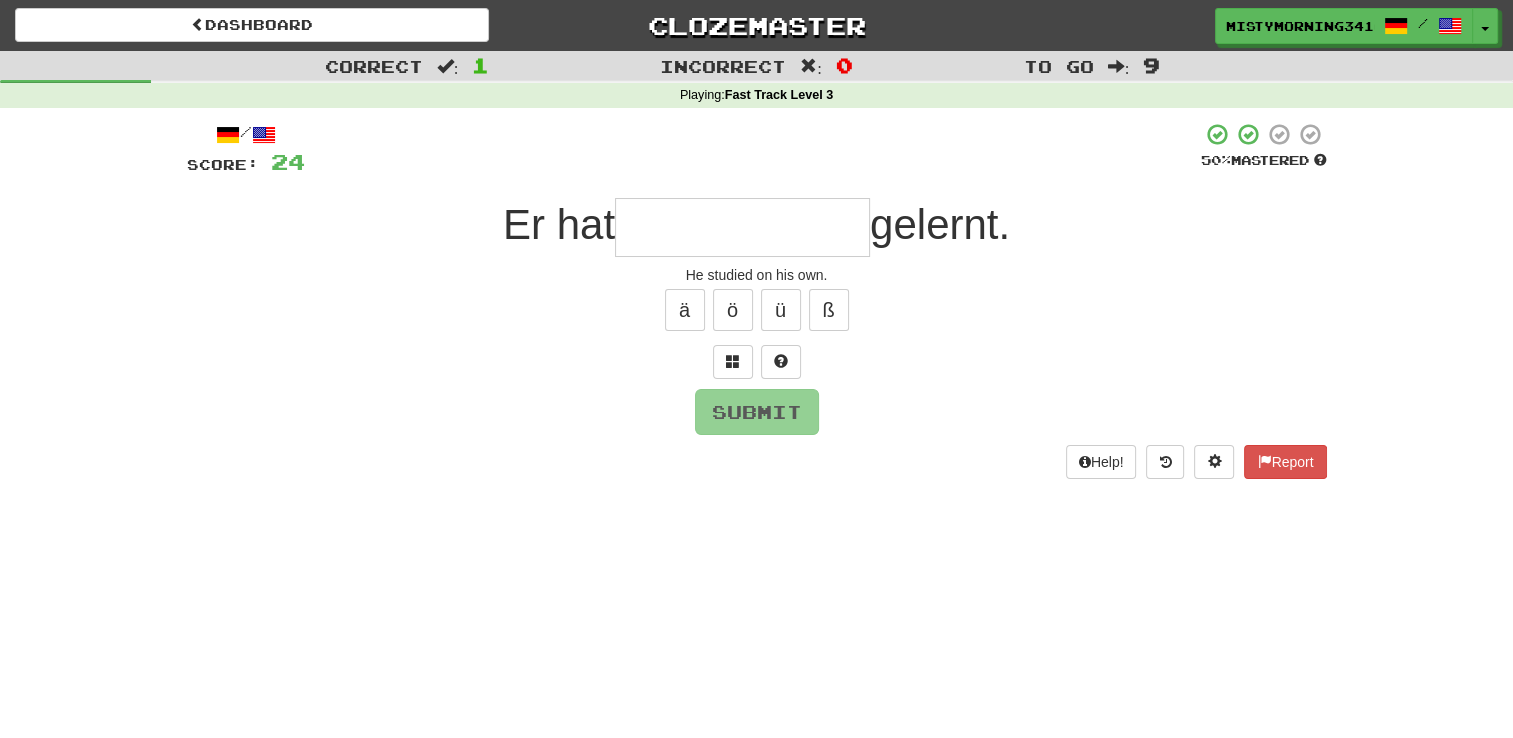 type on "*" 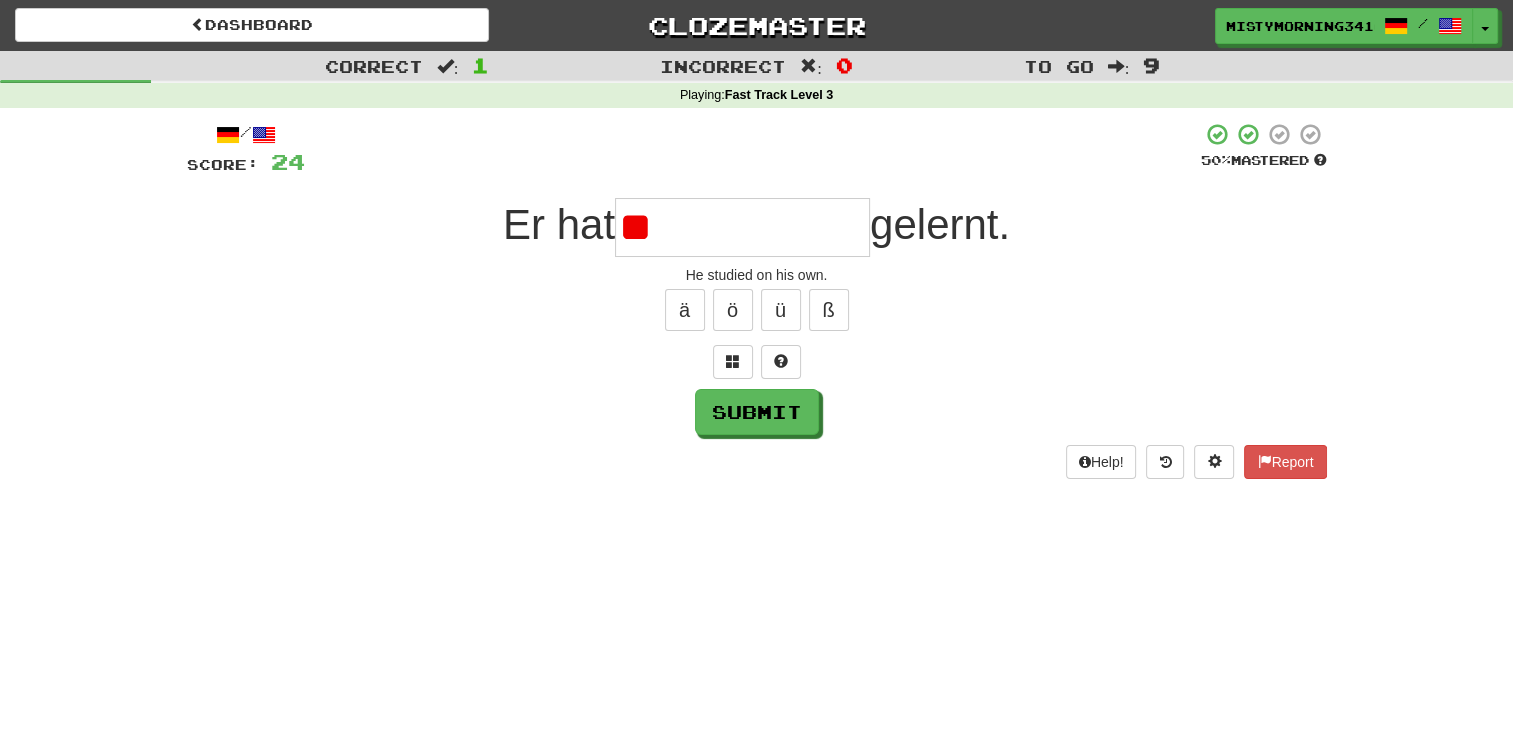 type on "*" 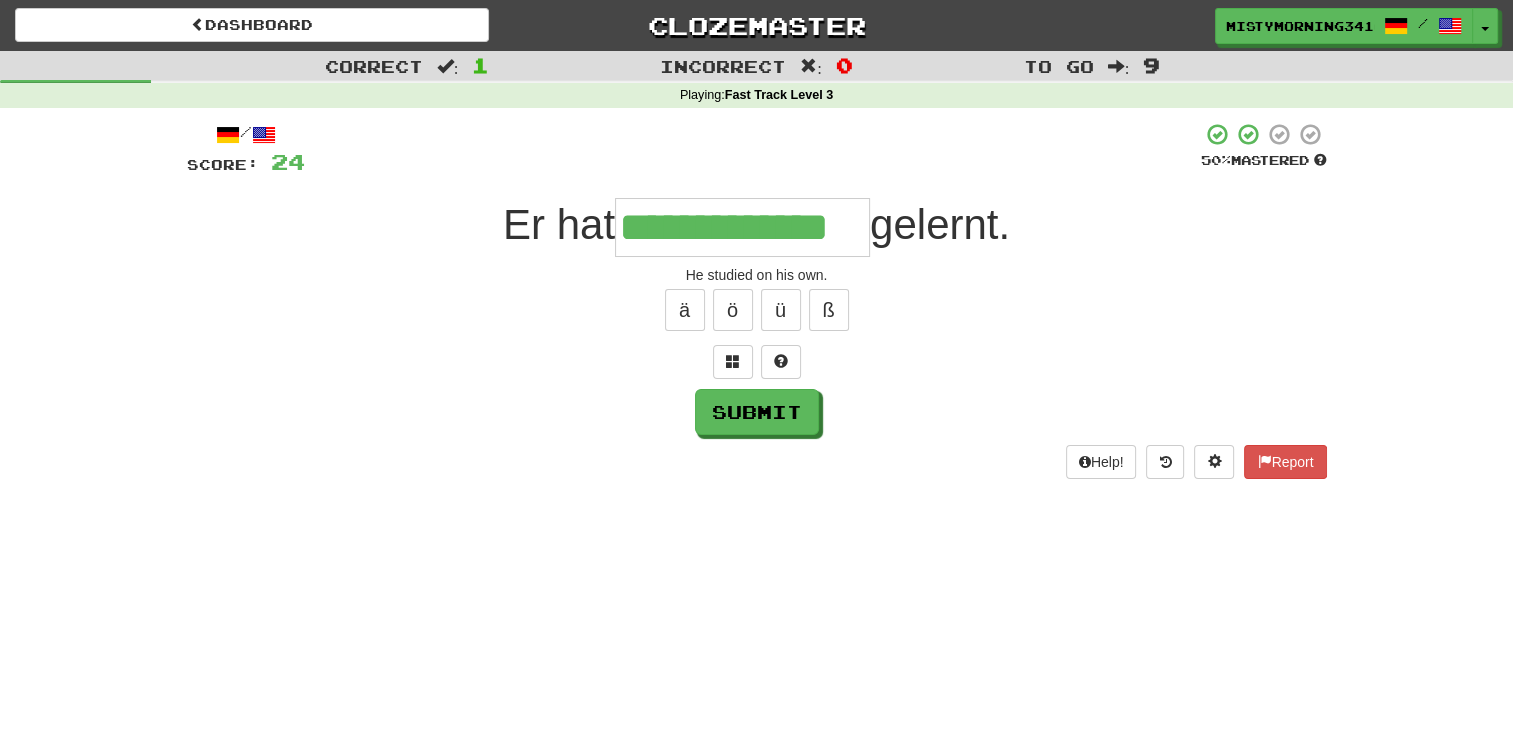 type on "**********" 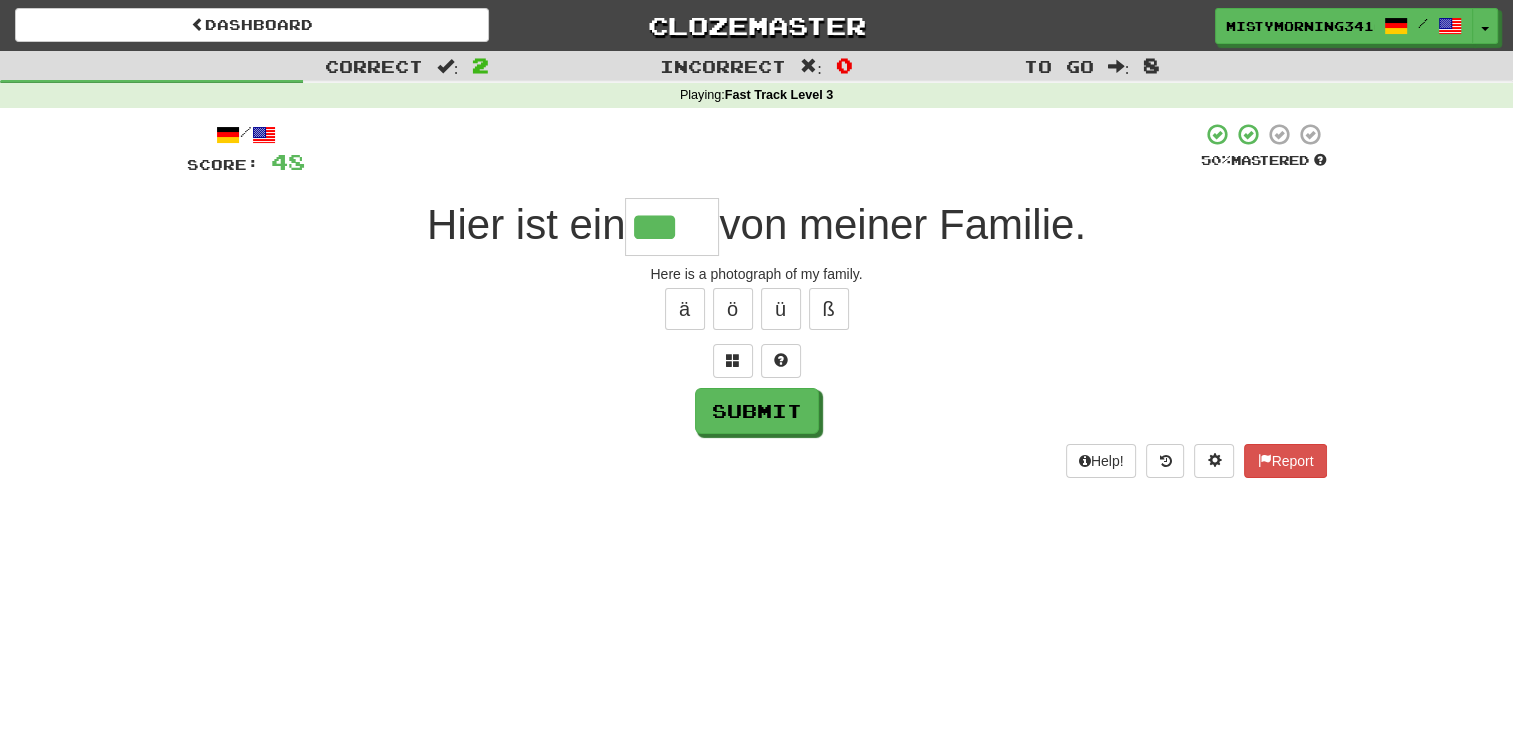 scroll, scrollTop: 0, scrollLeft: 0, axis: both 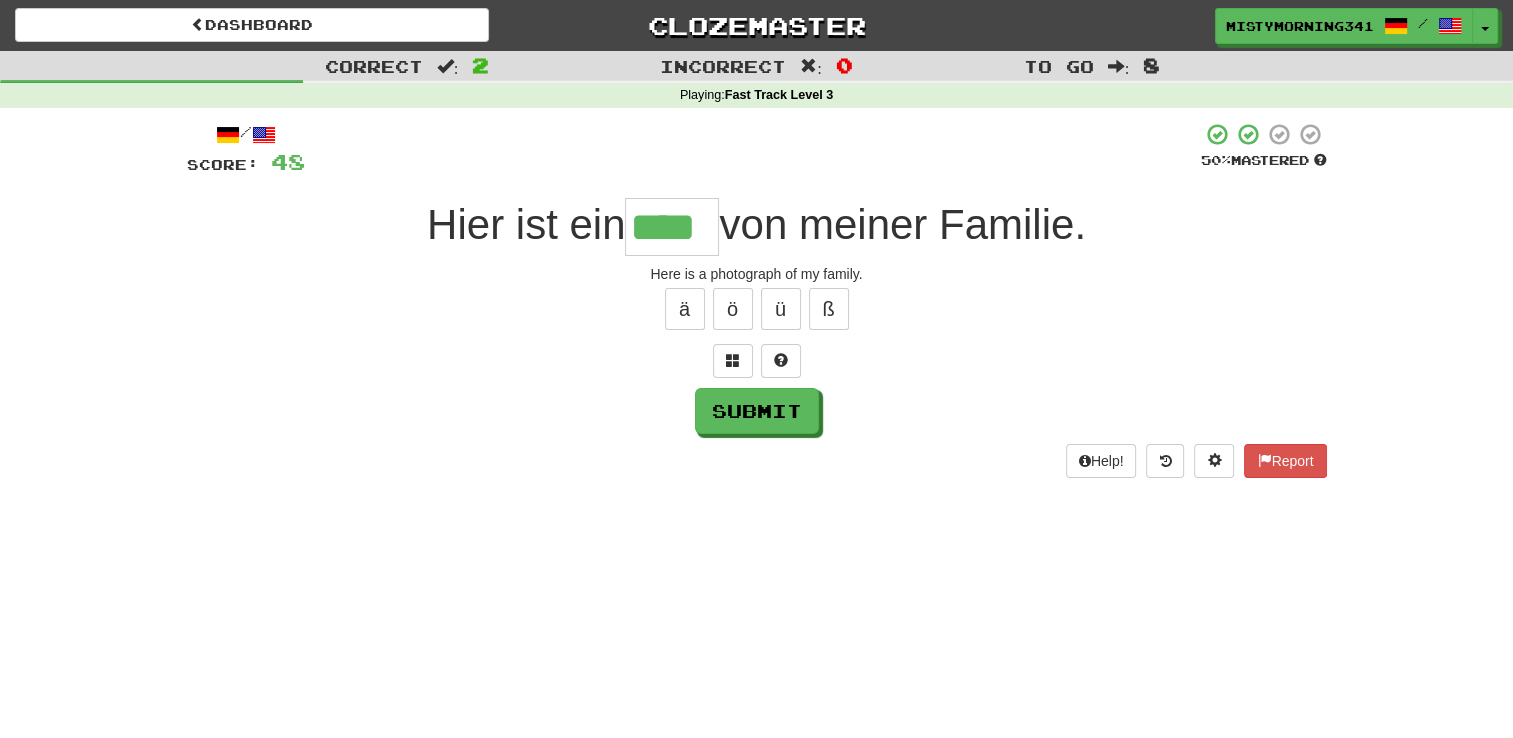 type on "****" 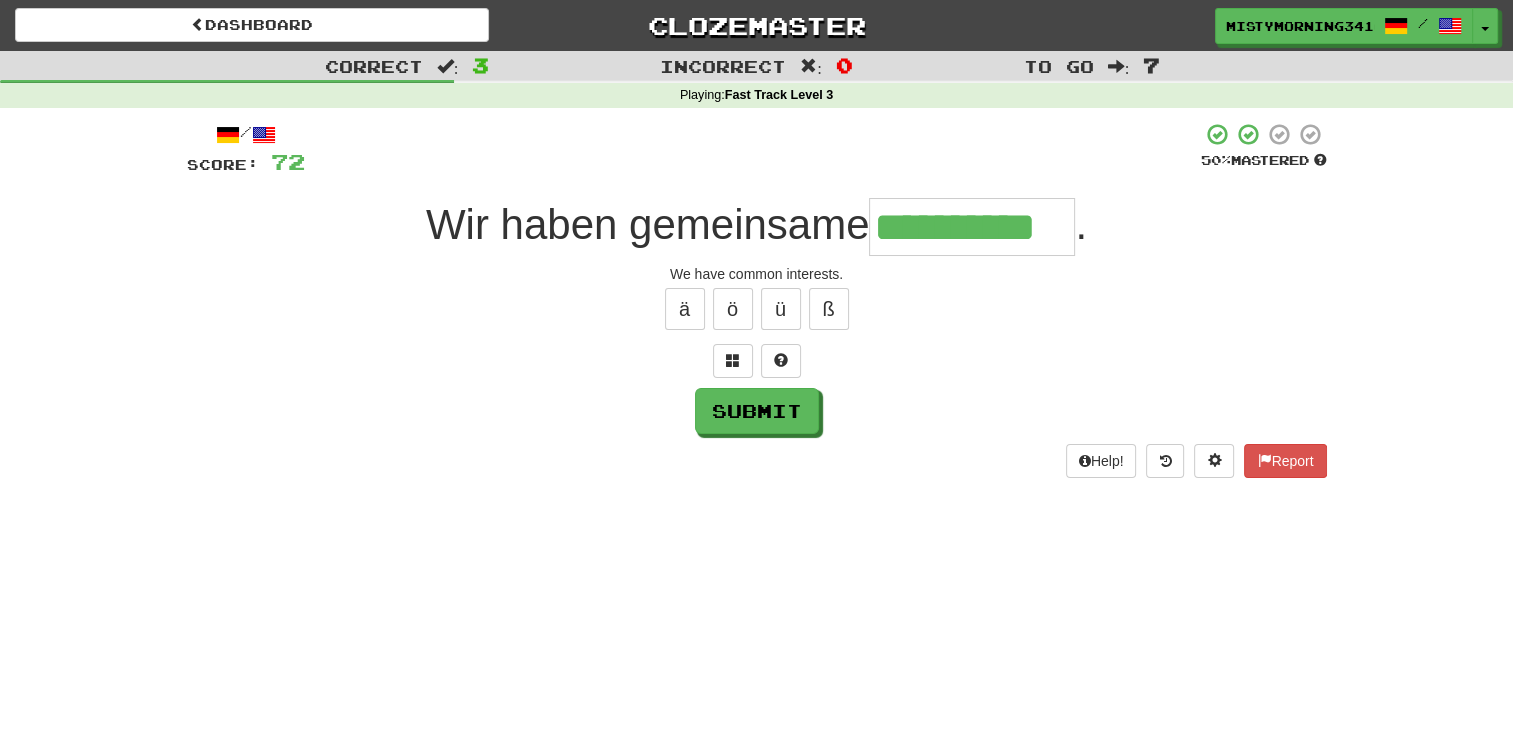 type on "**********" 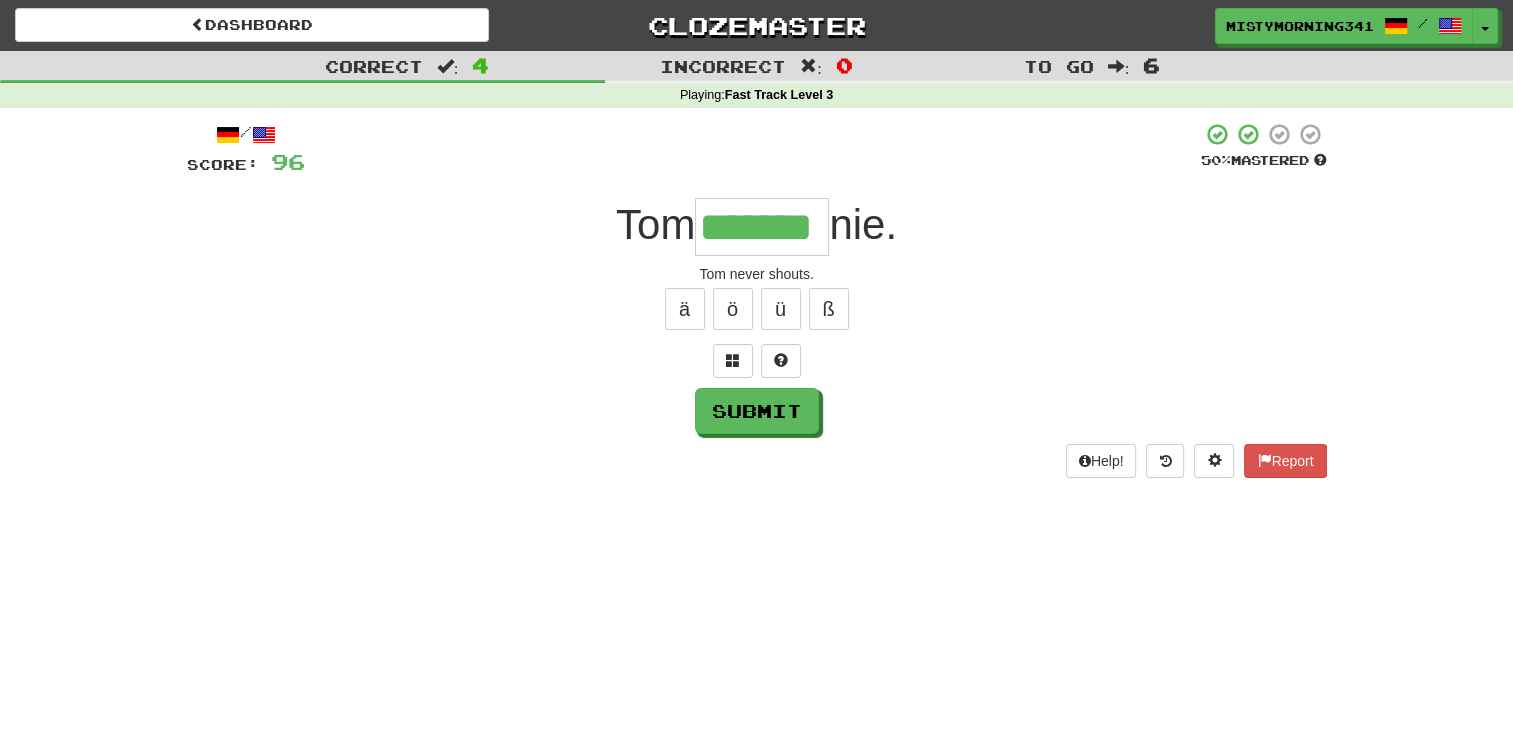 type on "*******" 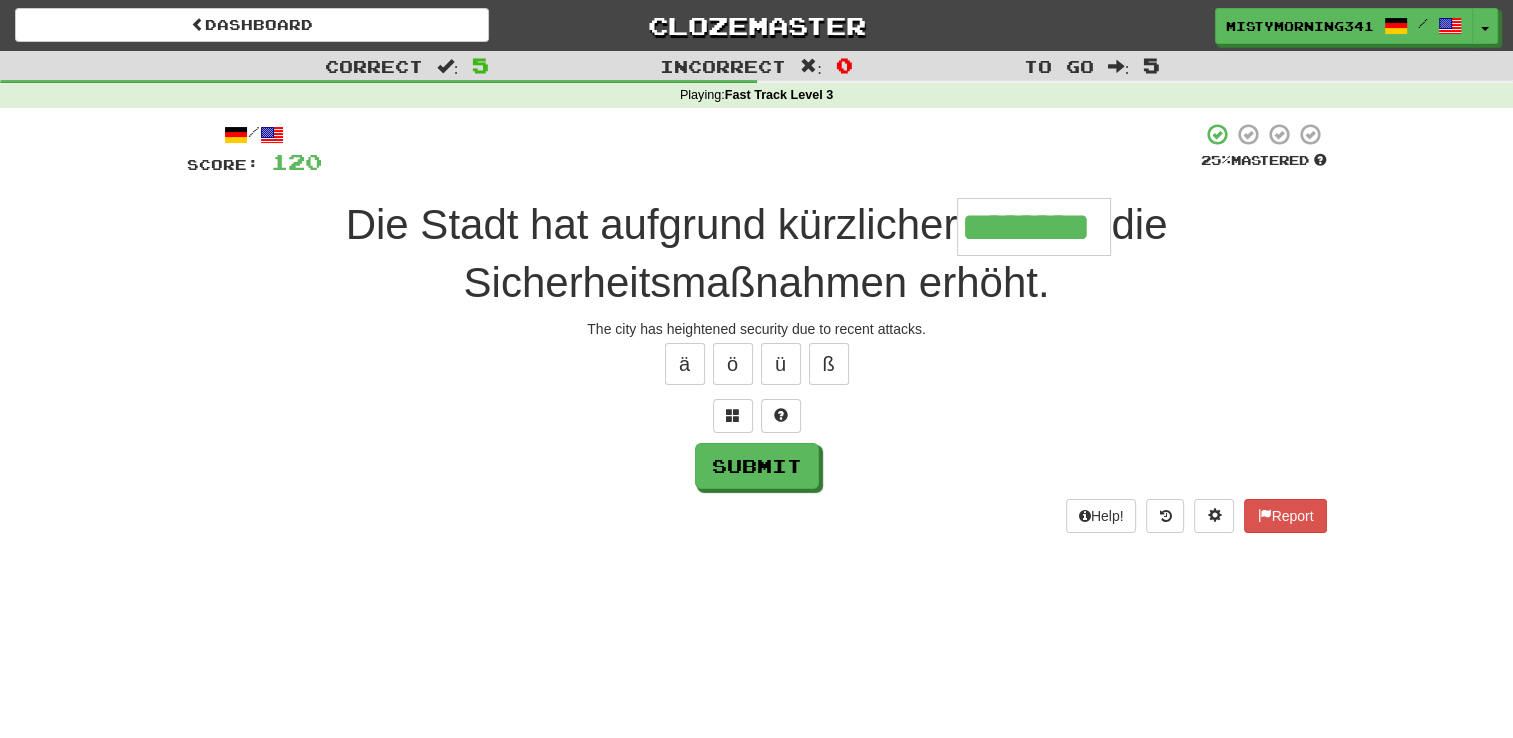 type on "********" 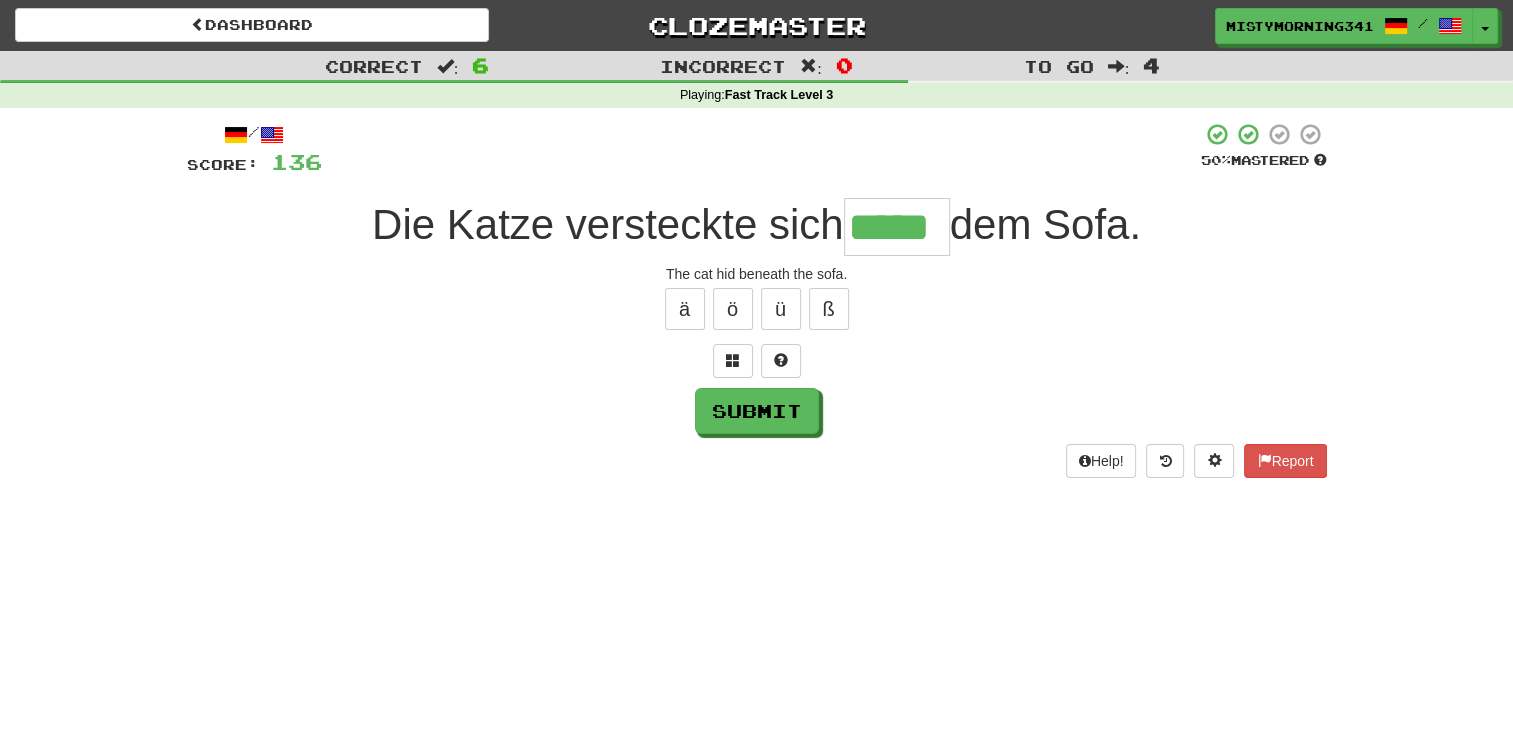 type on "*****" 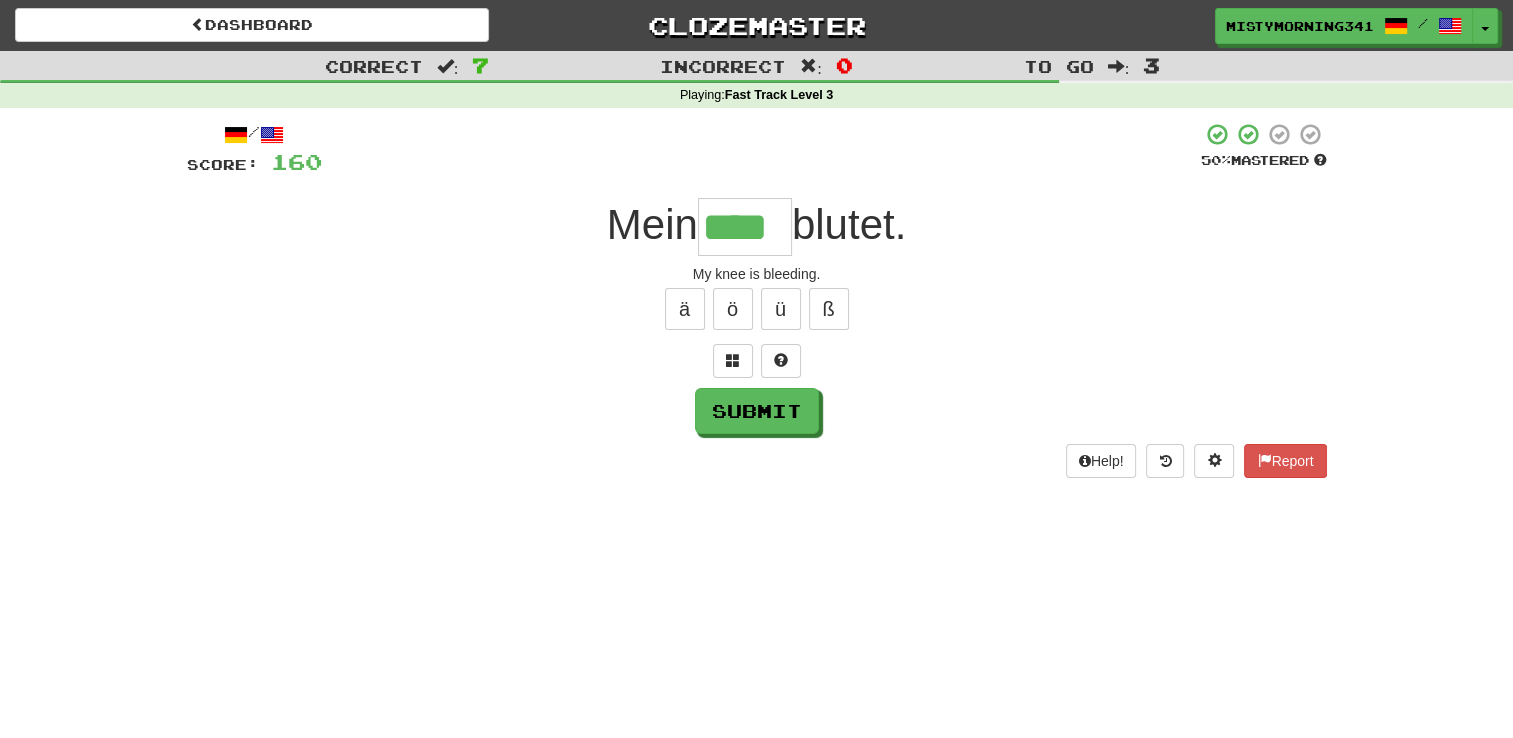 type on "****" 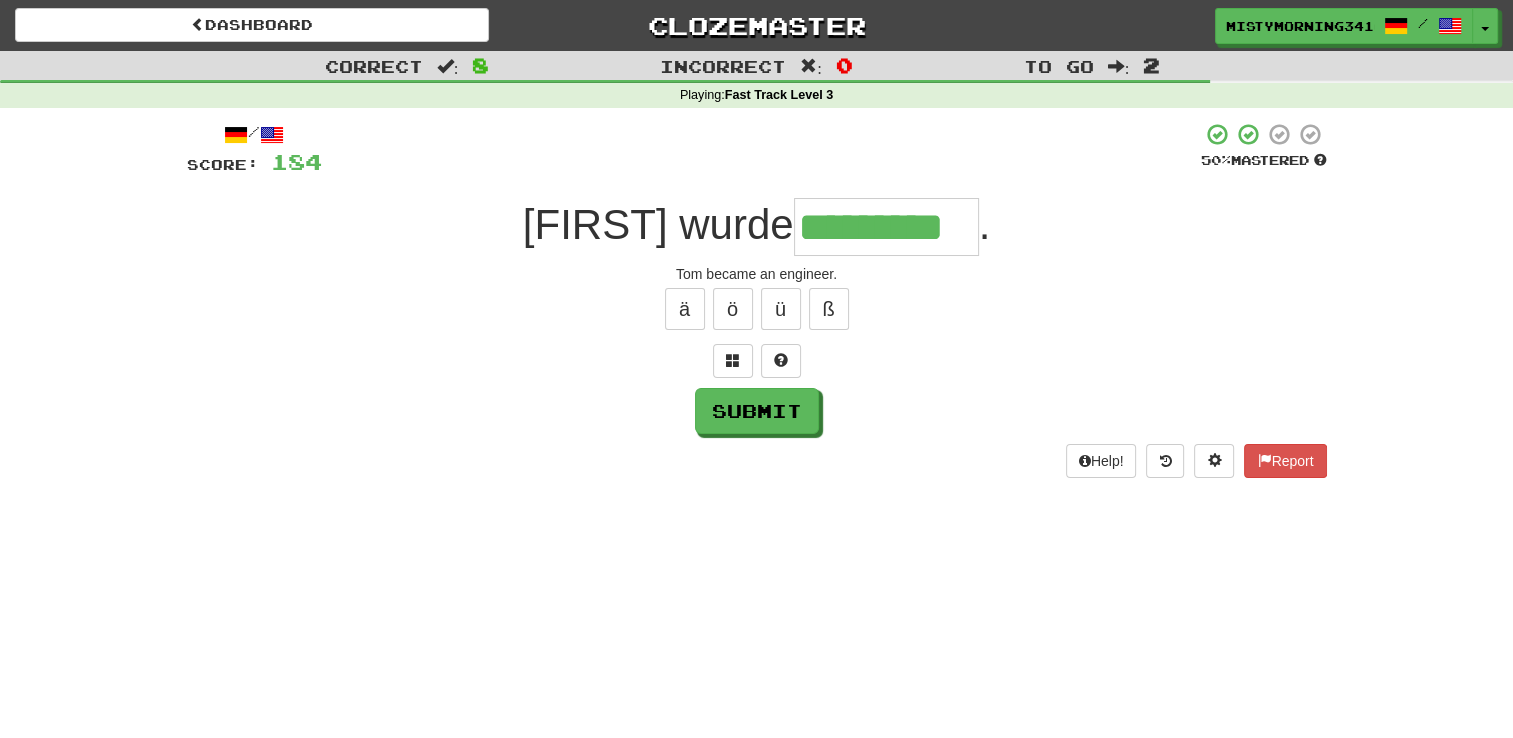 type on "*********" 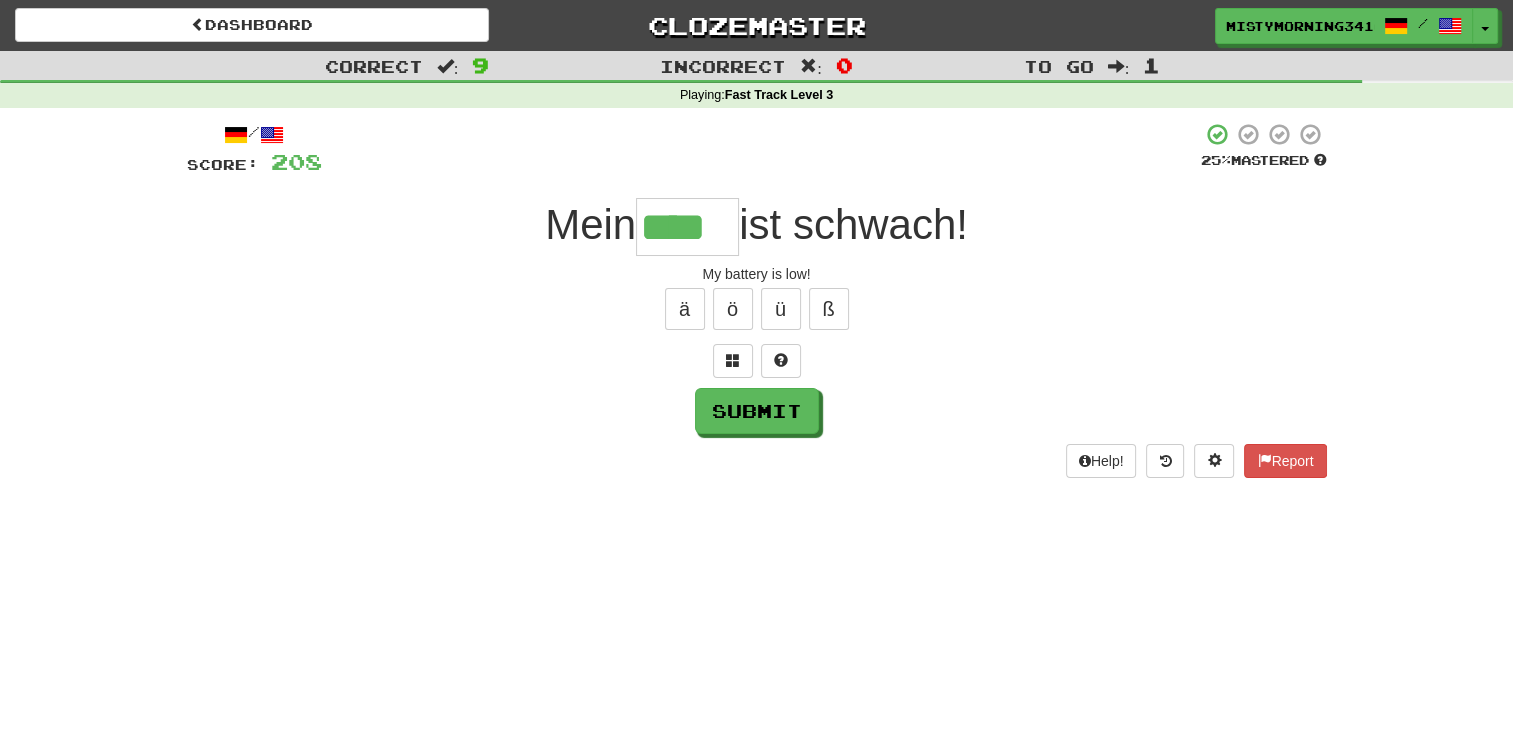 type on "****" 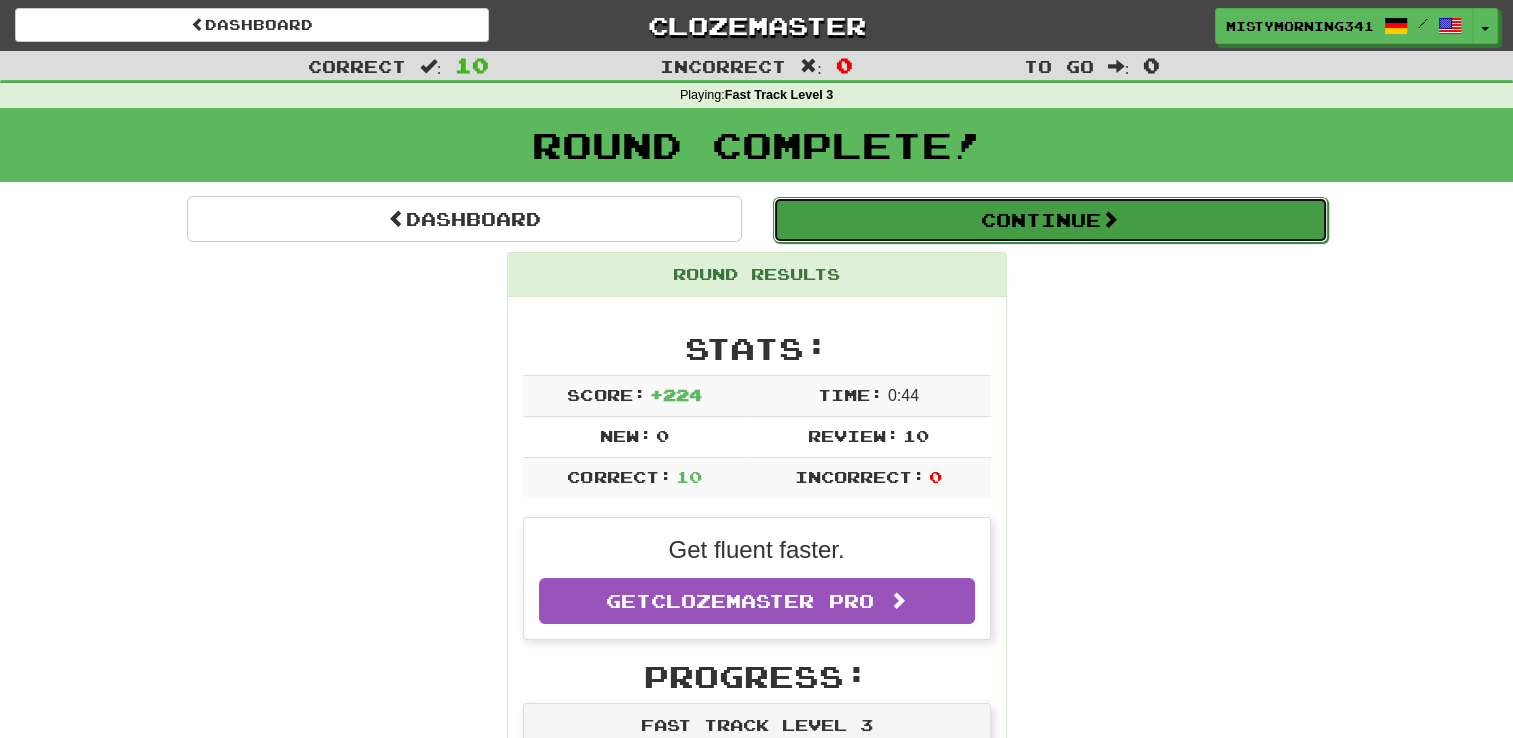 click on "Continue" at bounding box center [1050, 220] 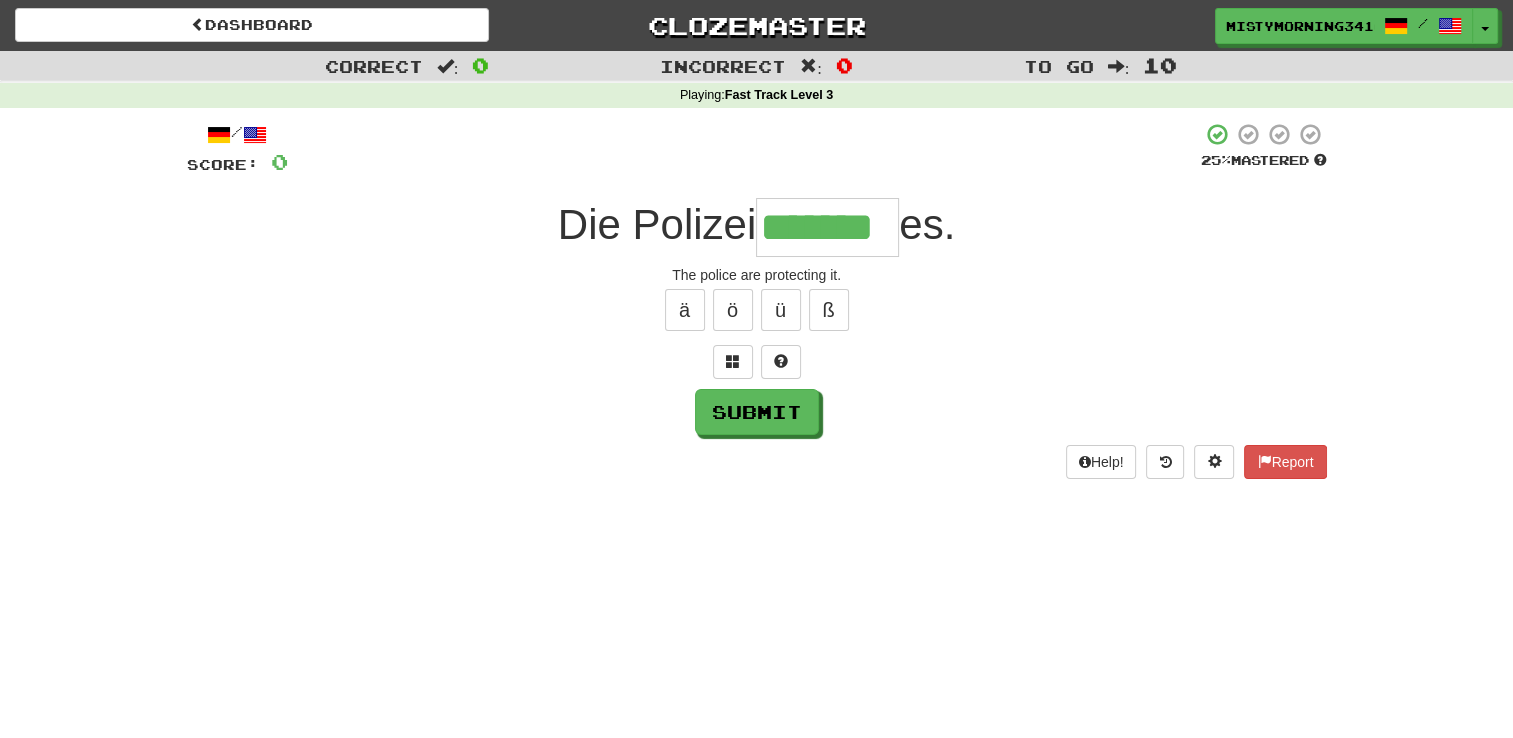 type on "*******" 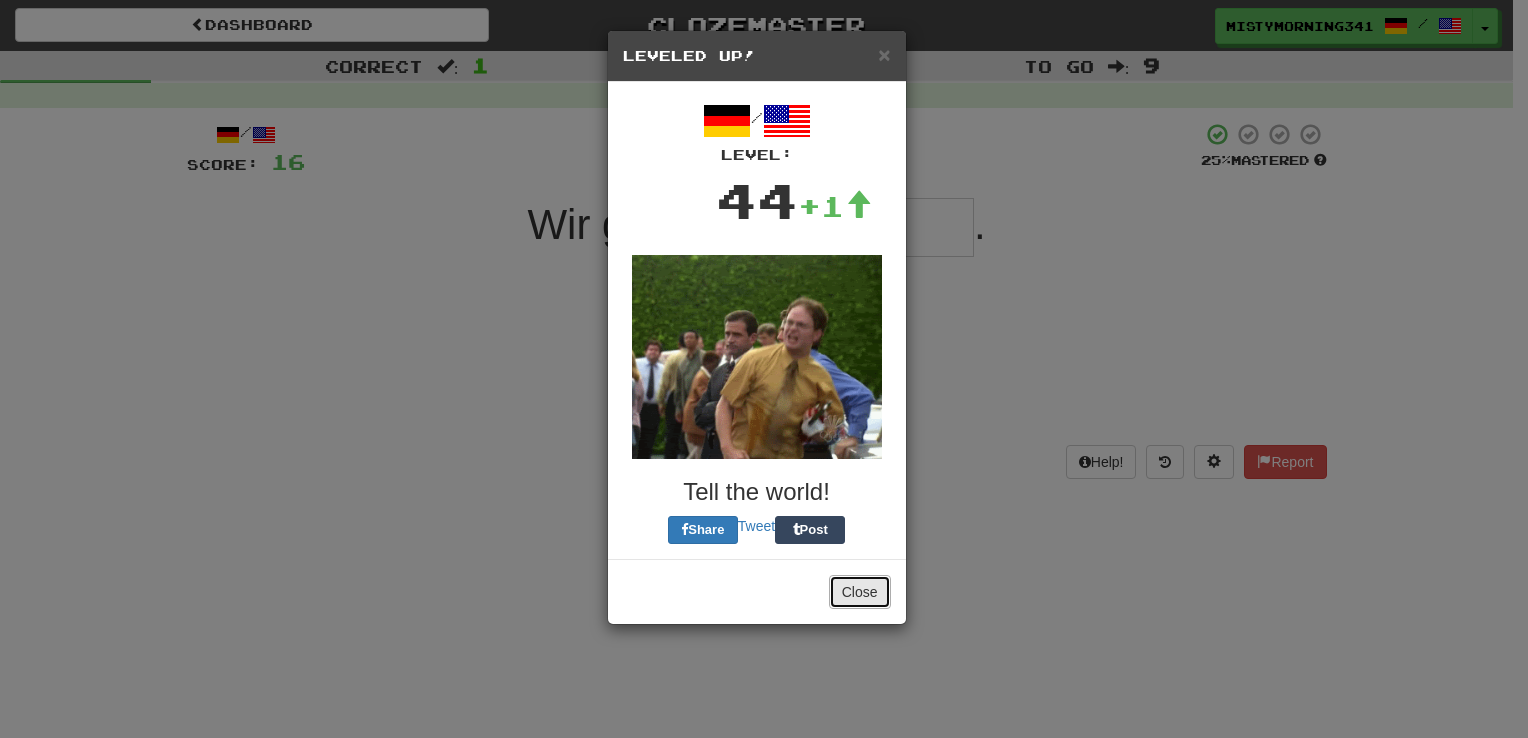 click on "Close" at bounding box center [860, 592] 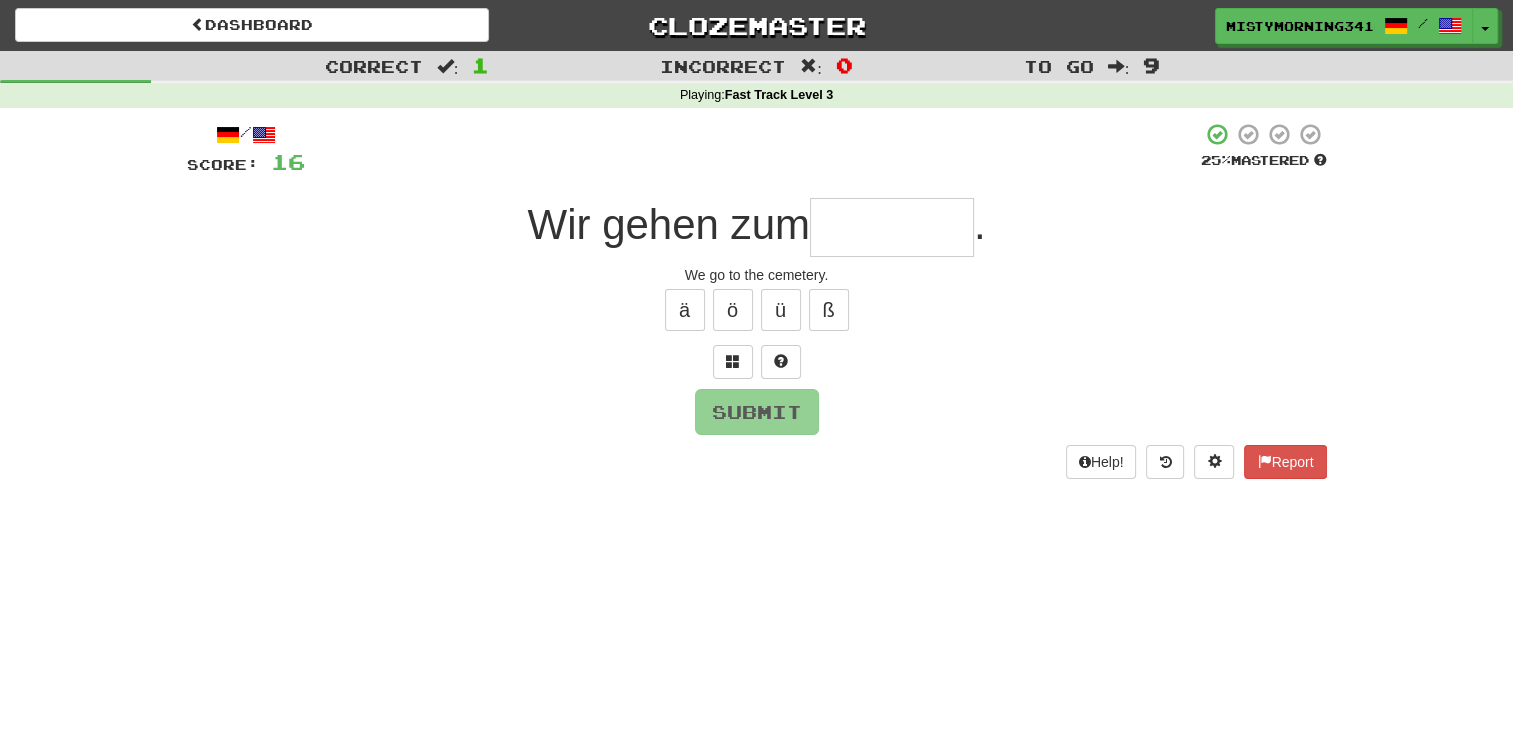 click at bounding box center [892, 227] 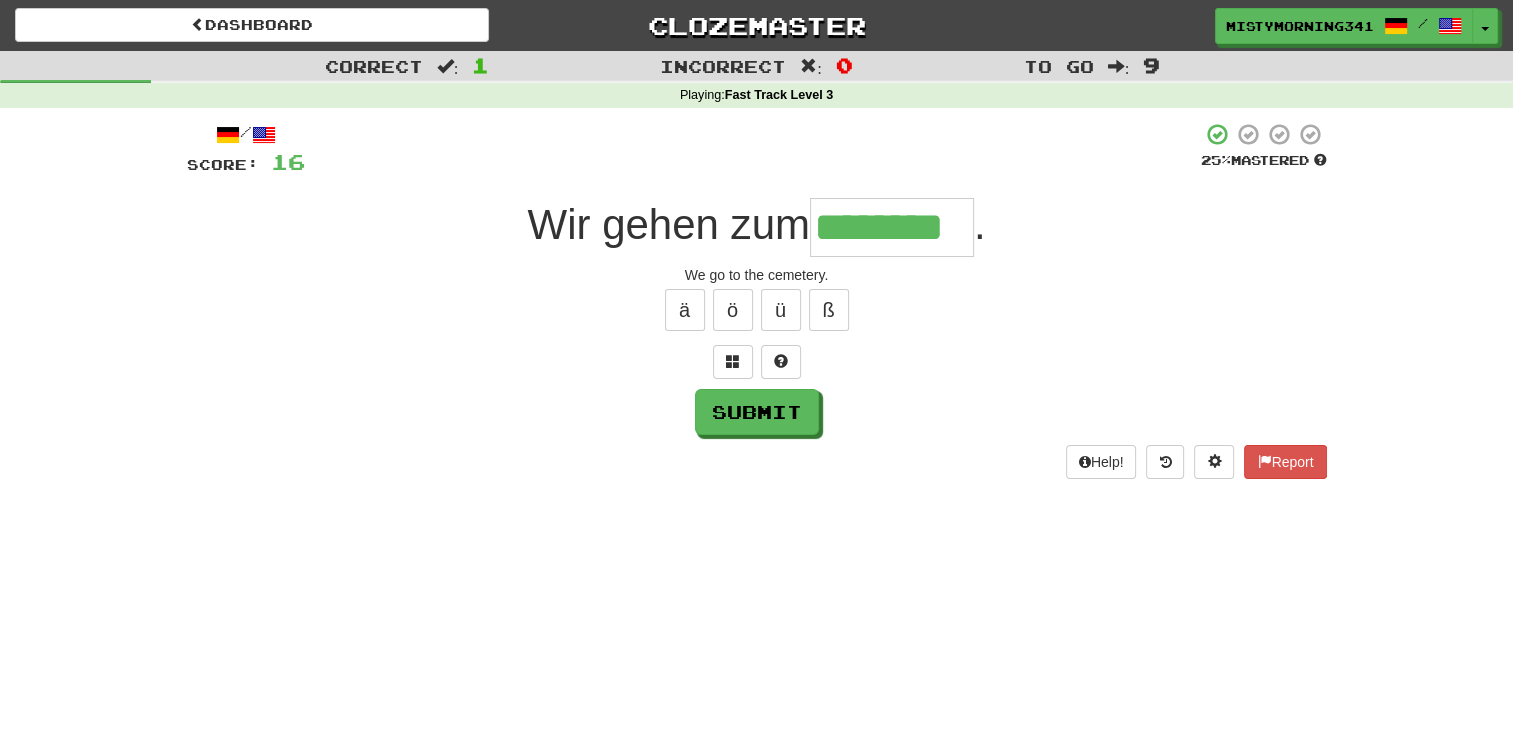 type on "********" 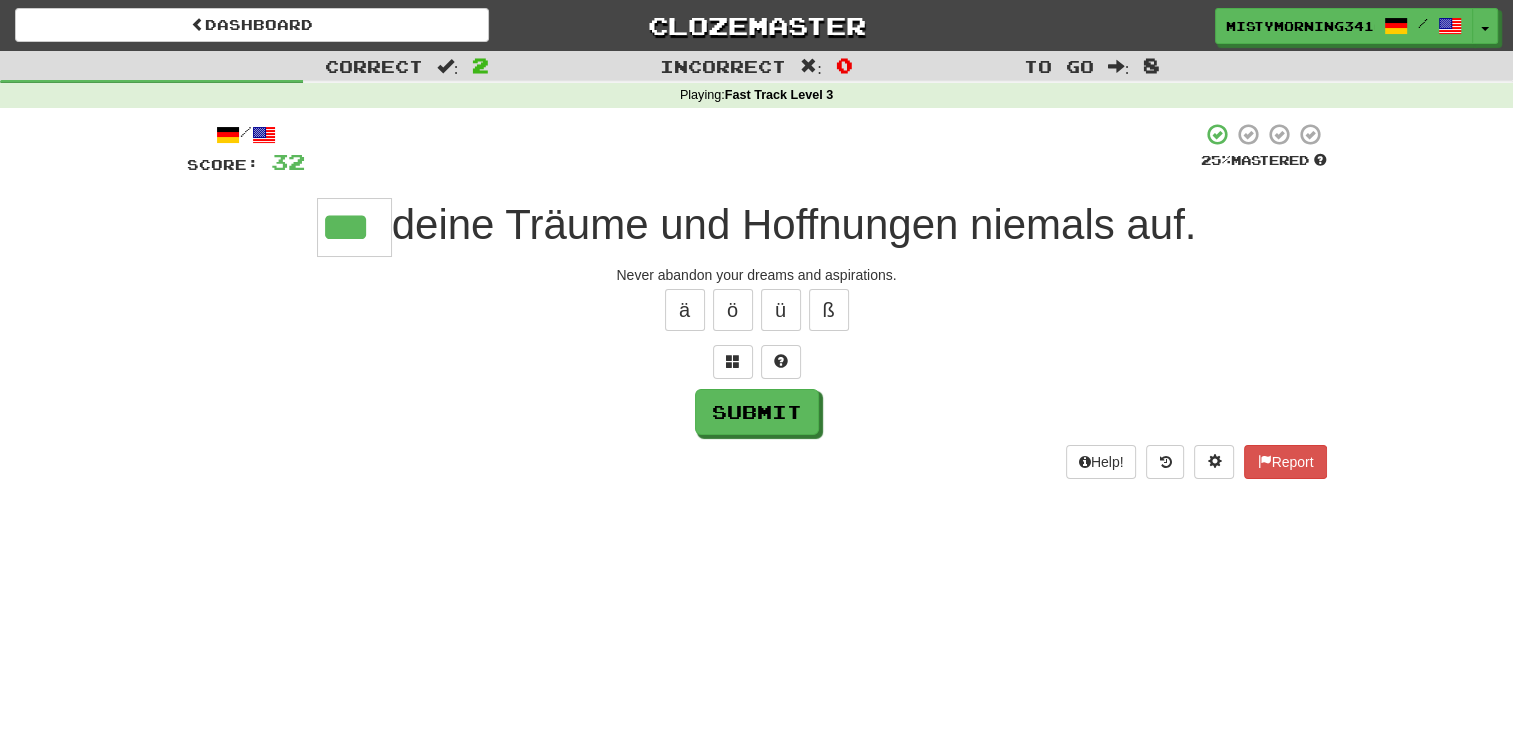 type on "***" 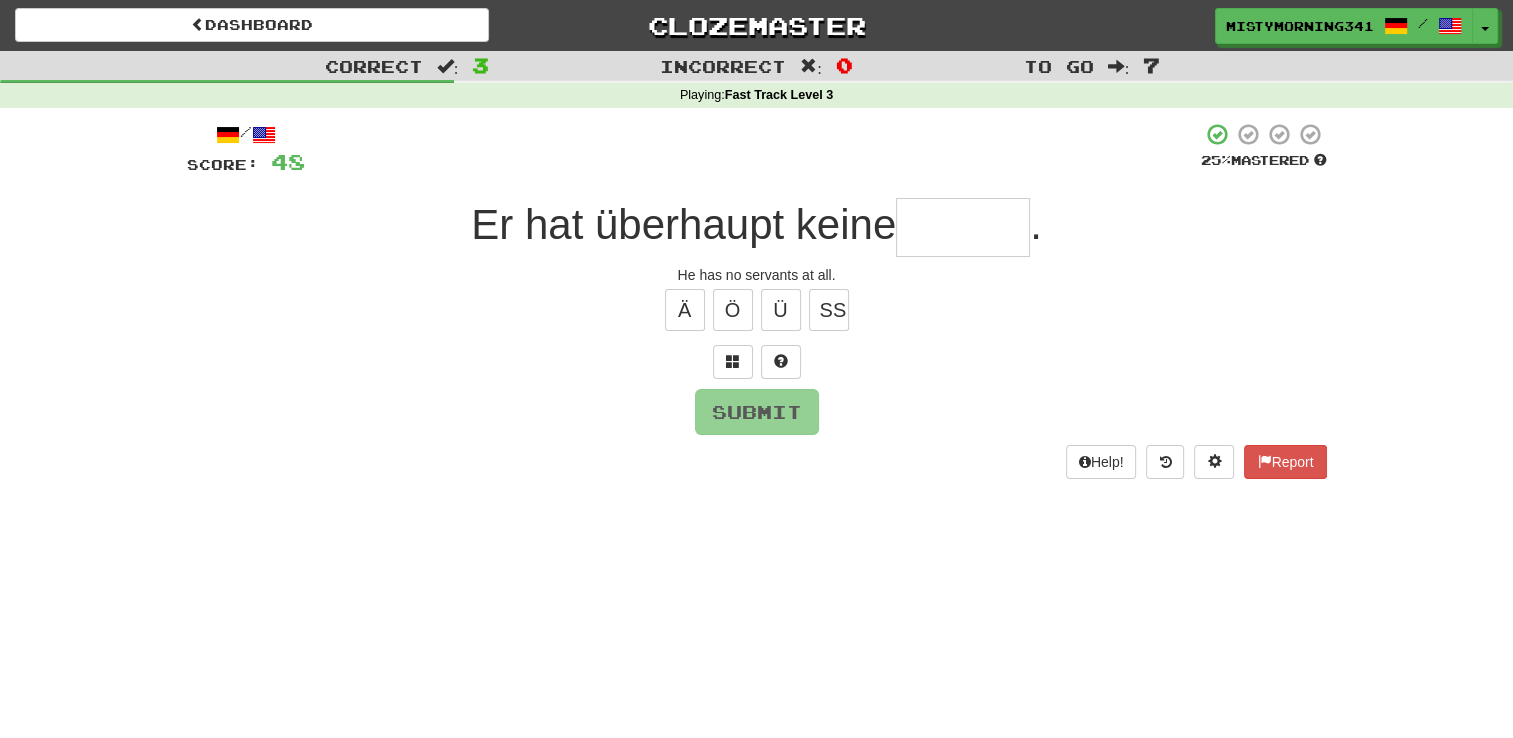 type on "*" 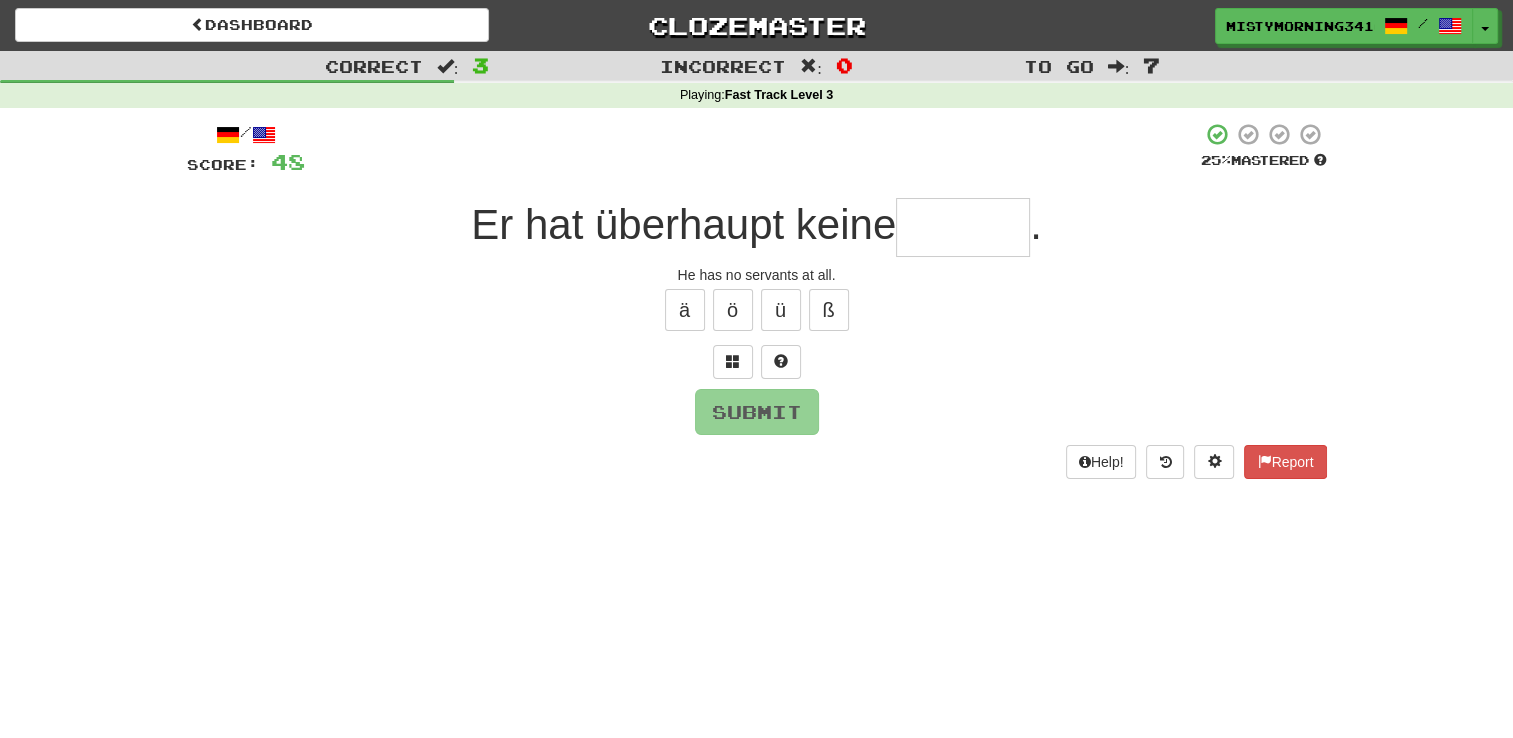 type on "*" 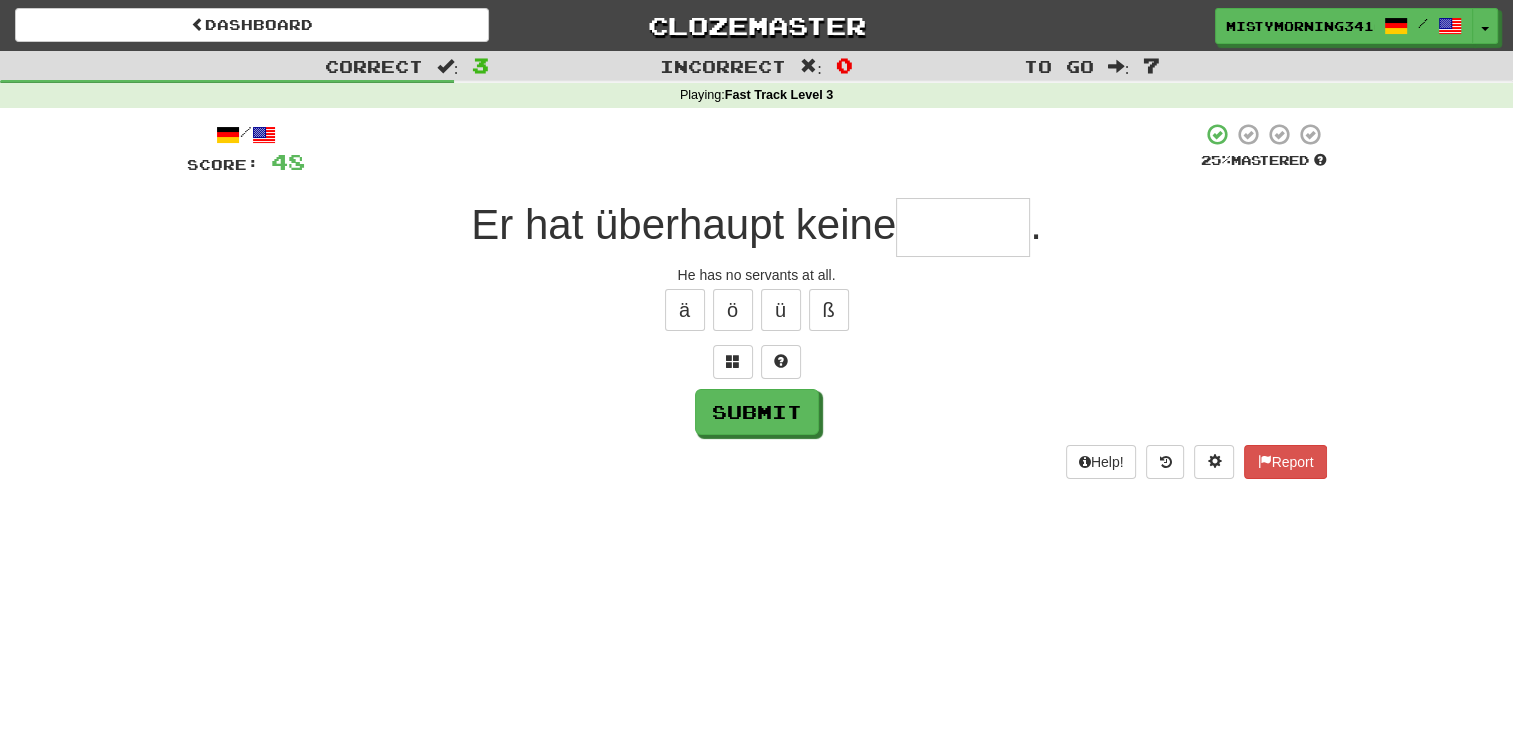 type on "*" 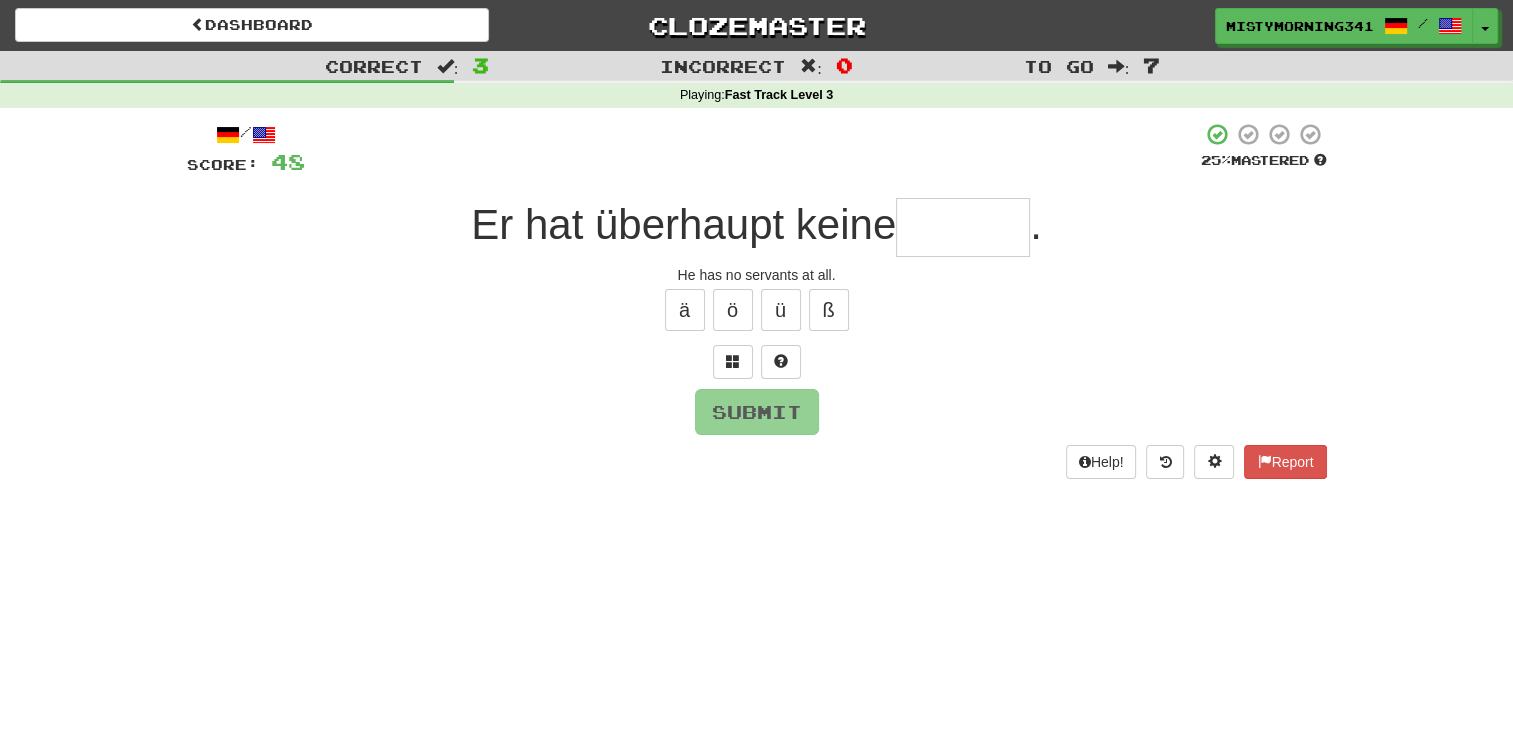 type on "*" 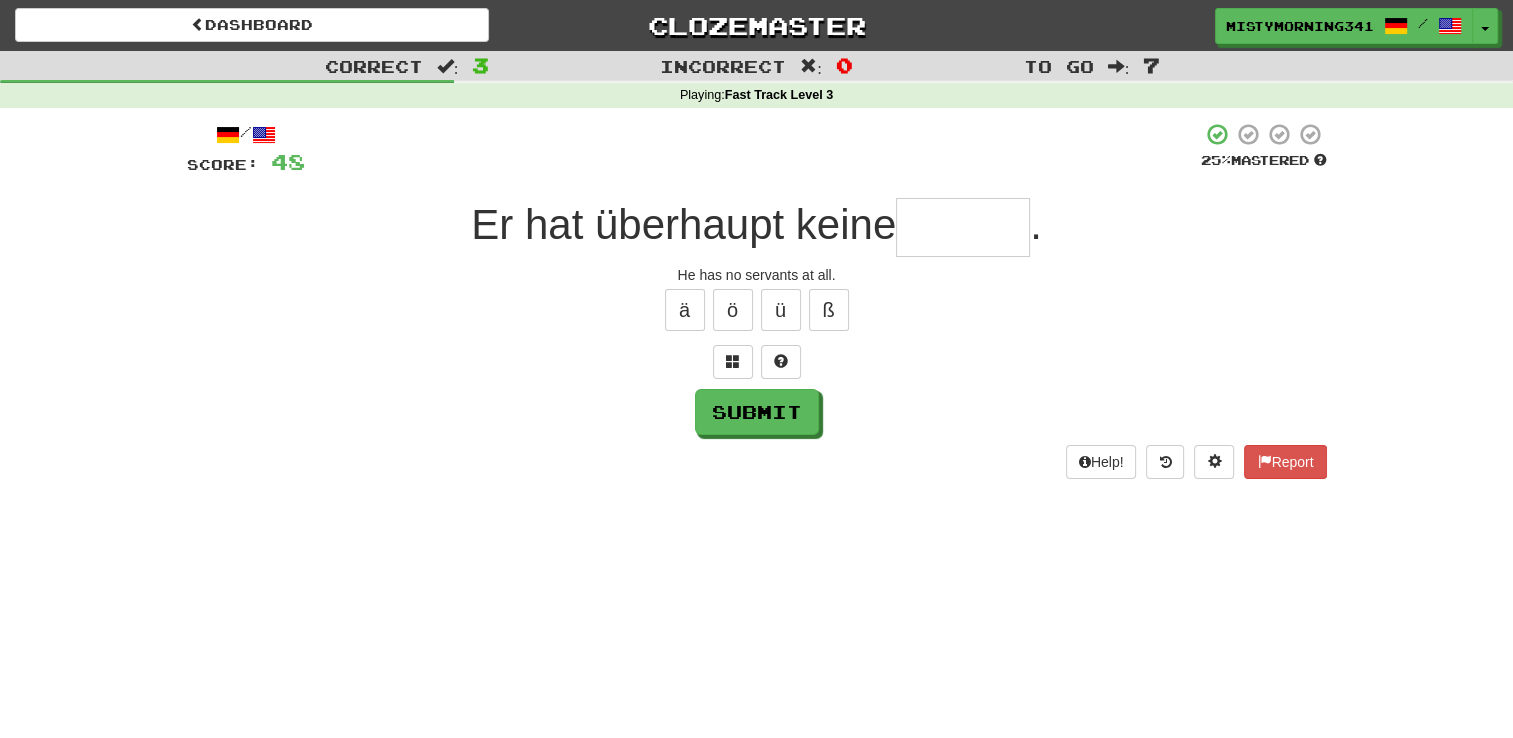 type on "*" 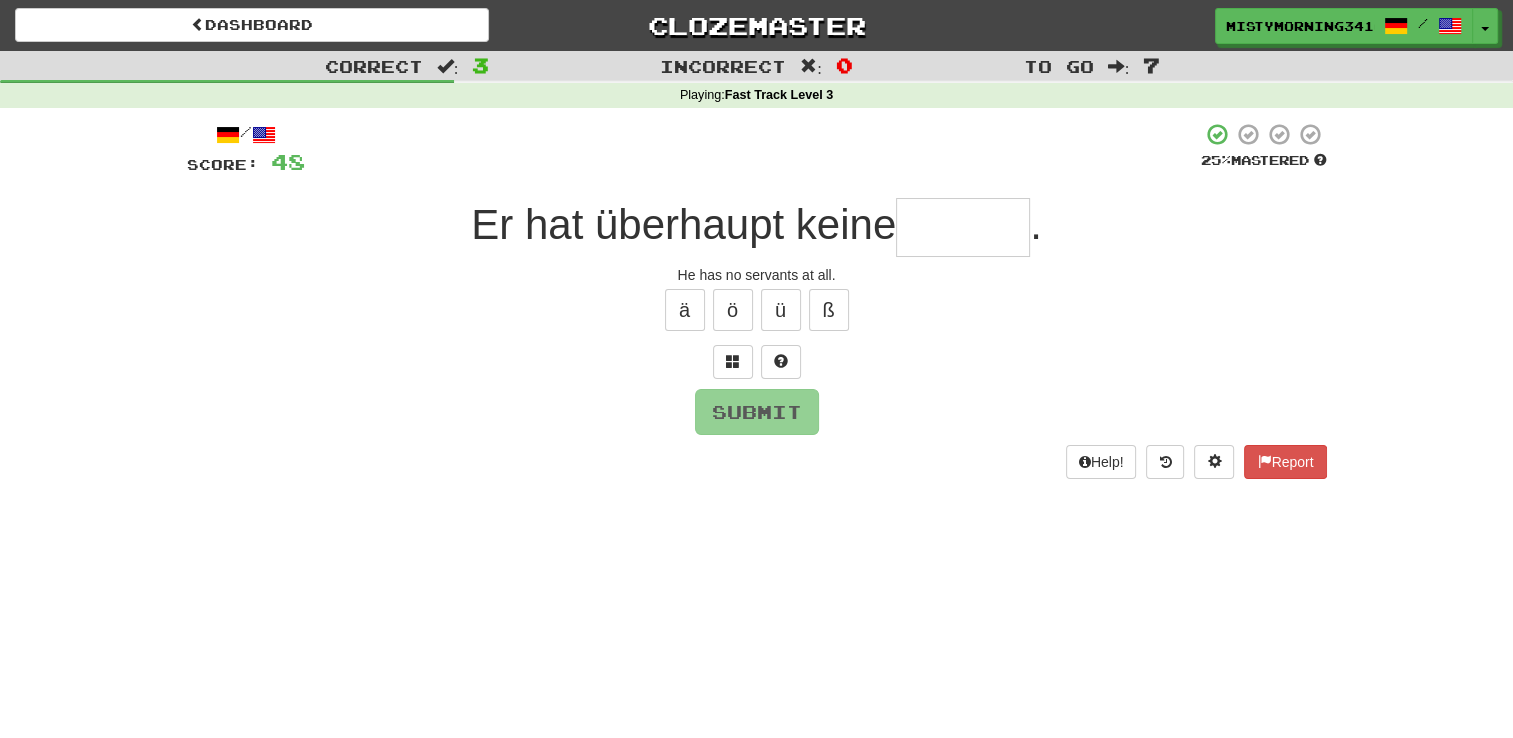 type on "*" 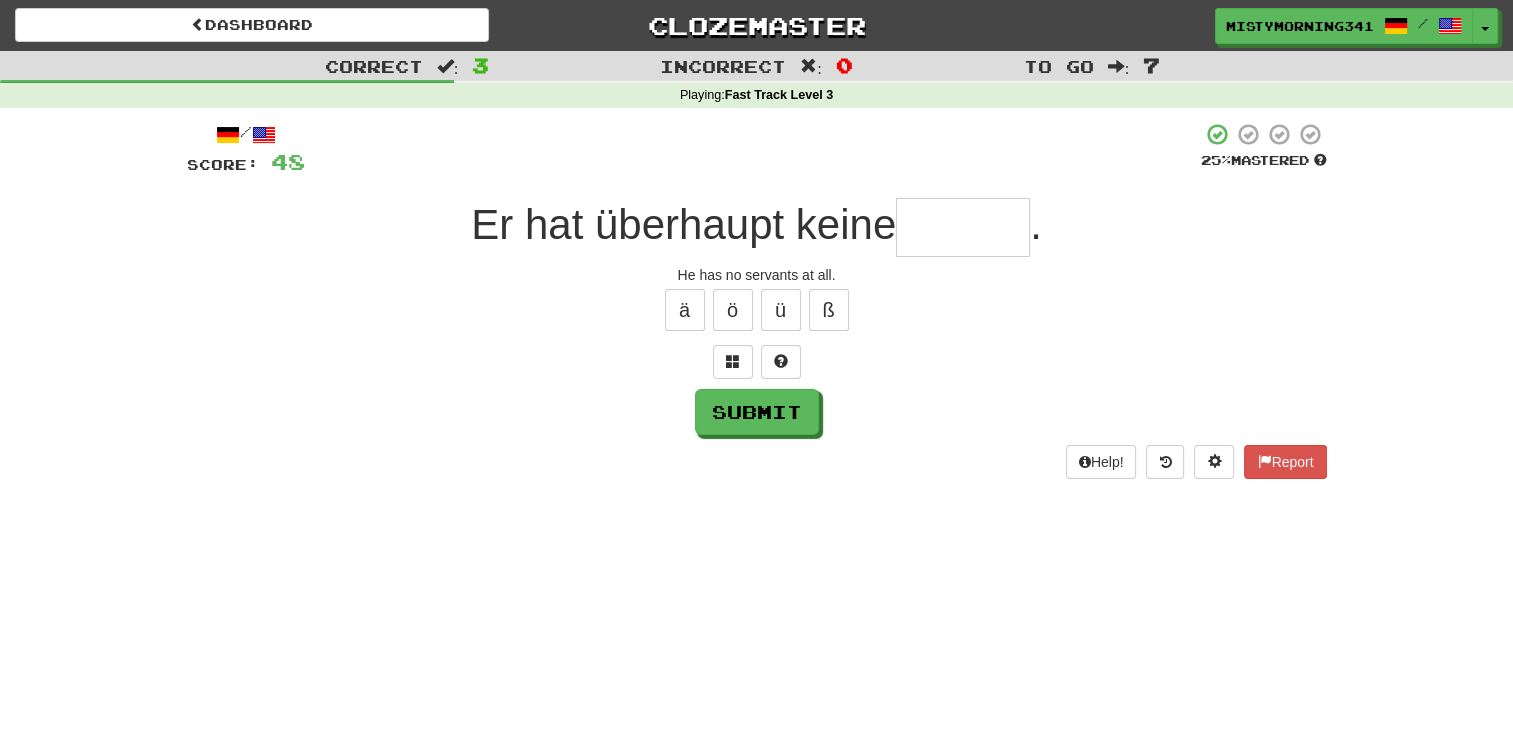 type on "*" 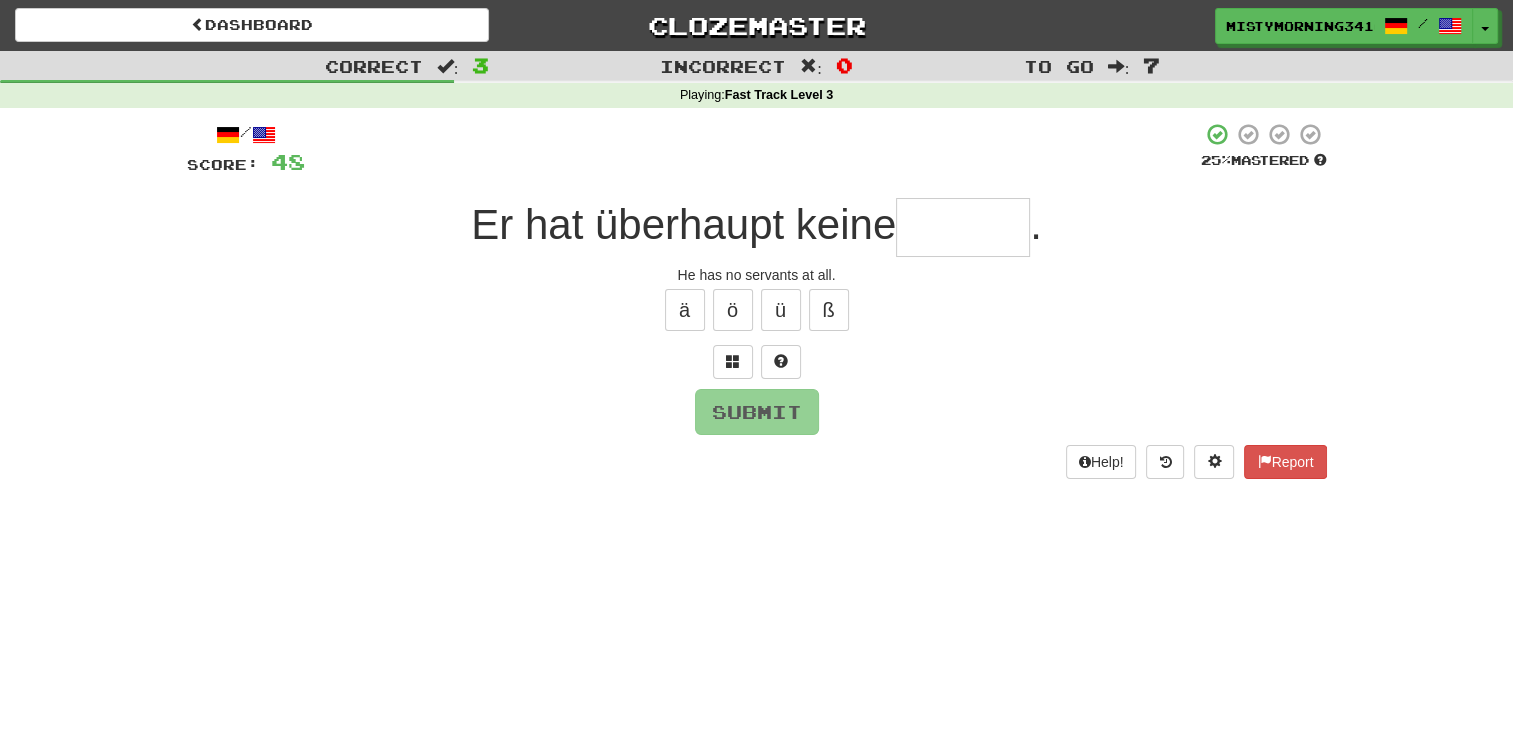 type on "*" 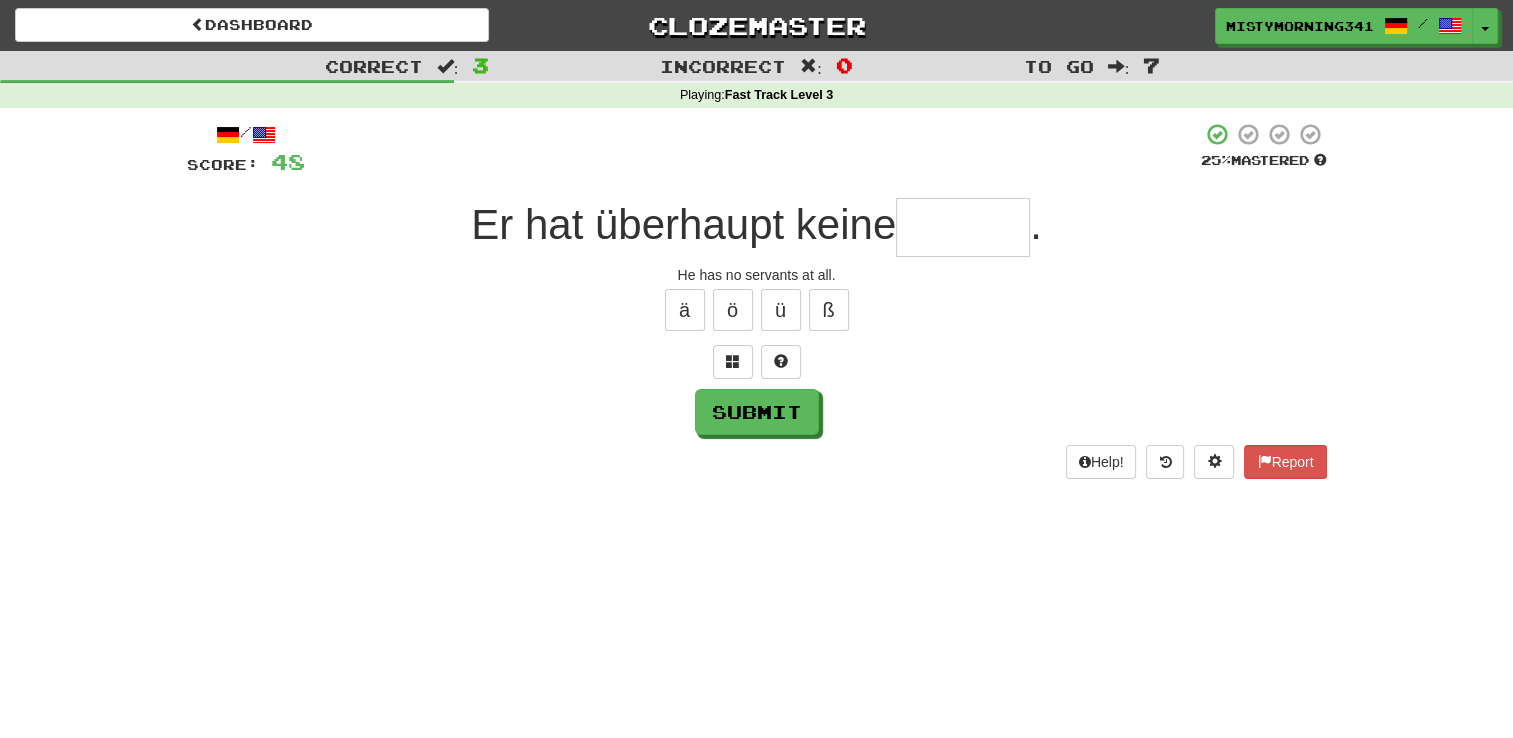 type on "*" 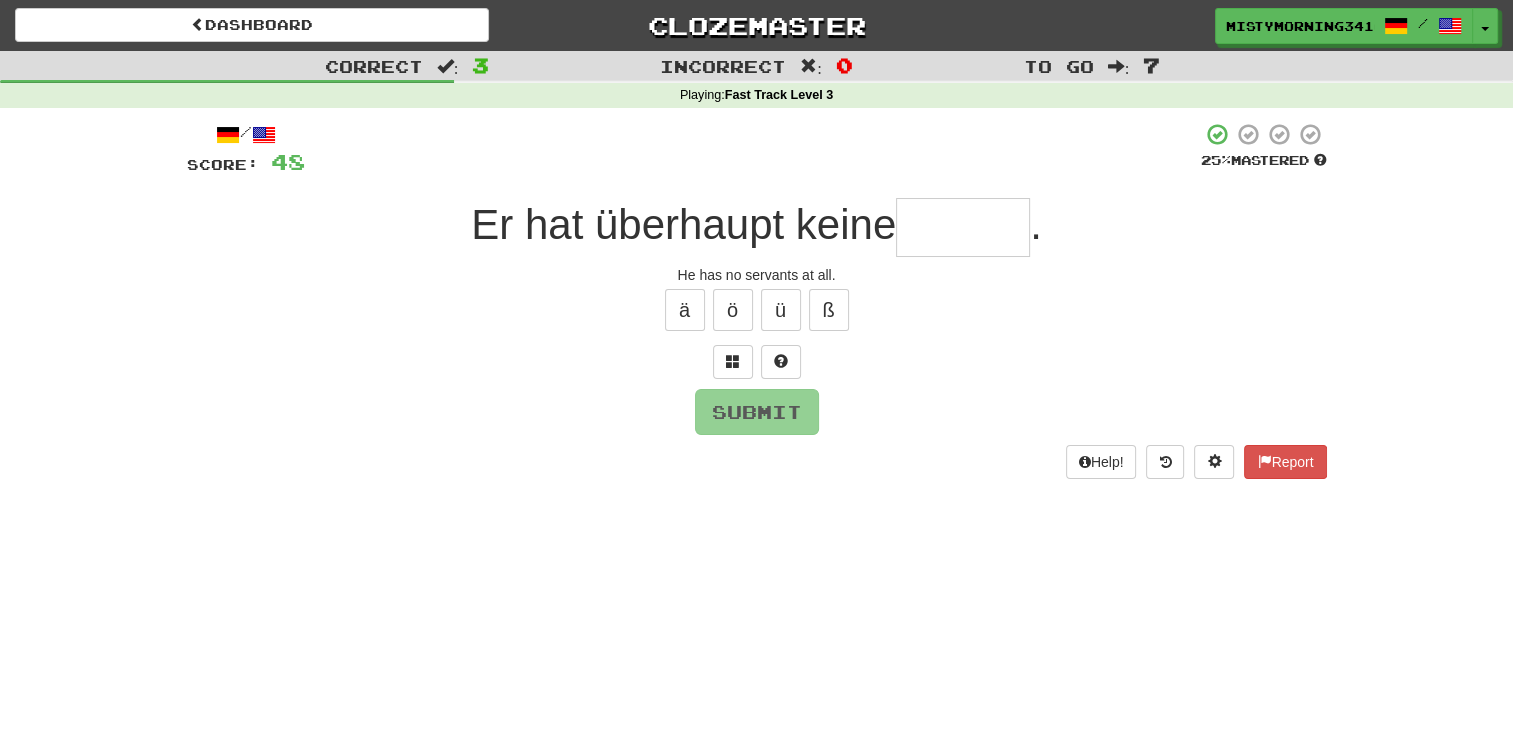 type on "*" 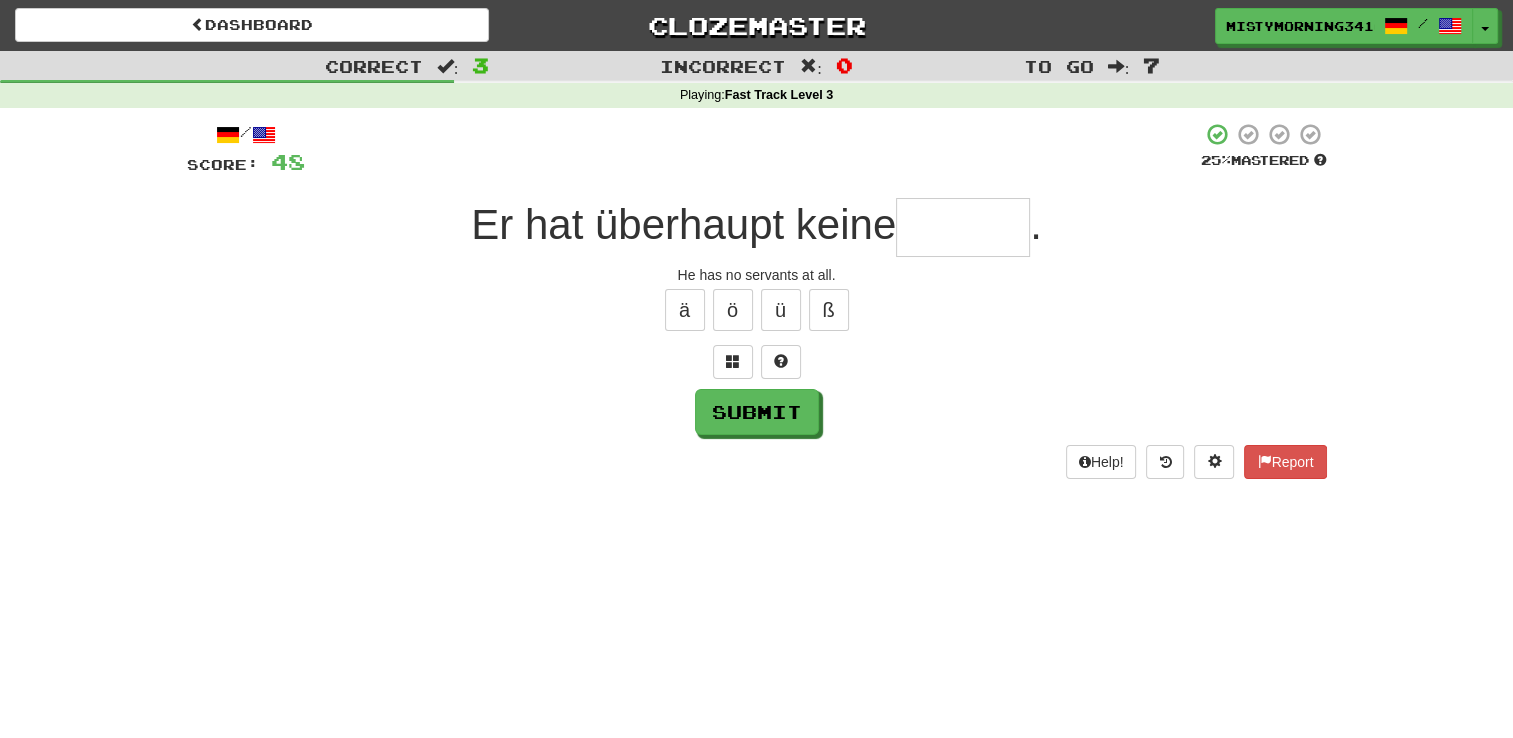 type on "*" 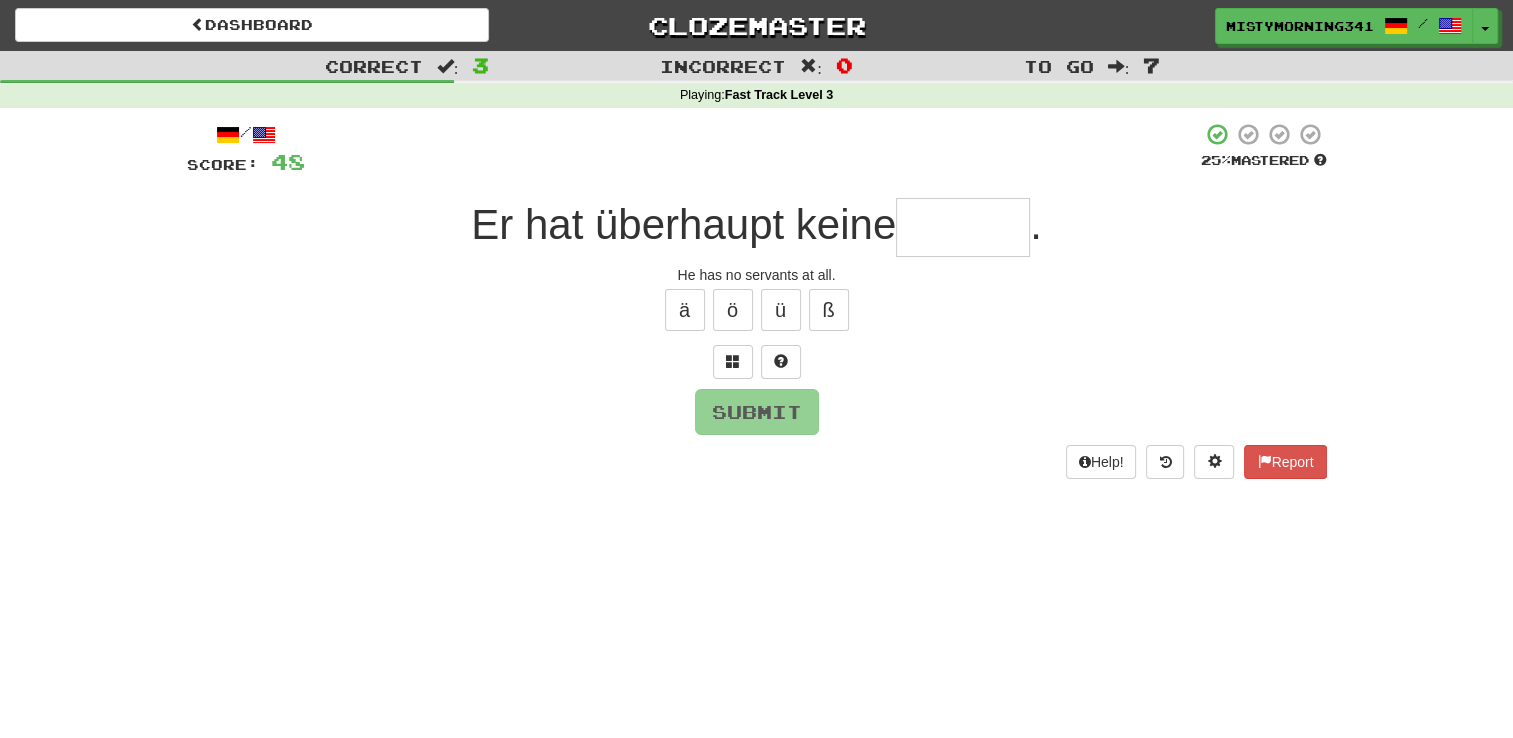 type on "*" 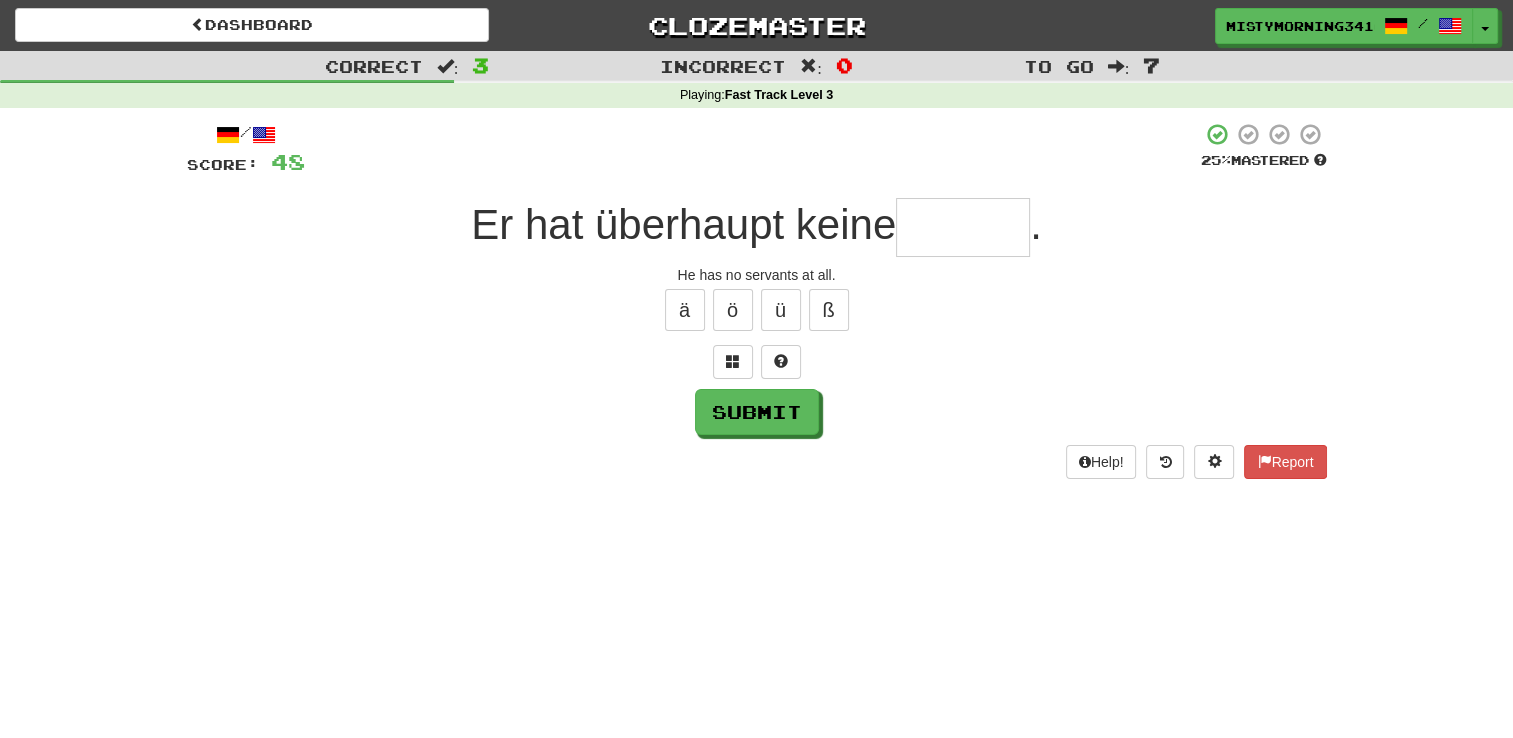 type on "*" 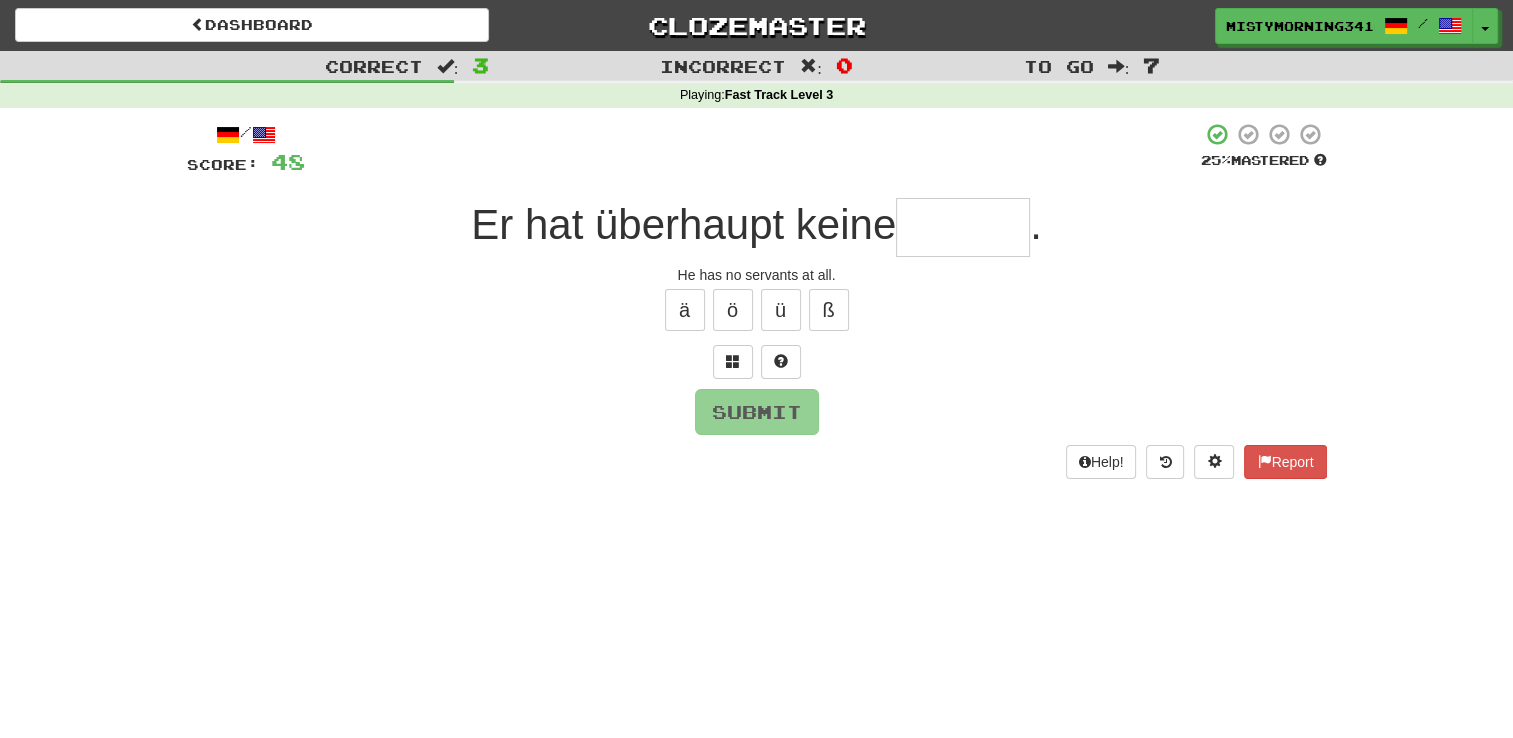 type on "*" 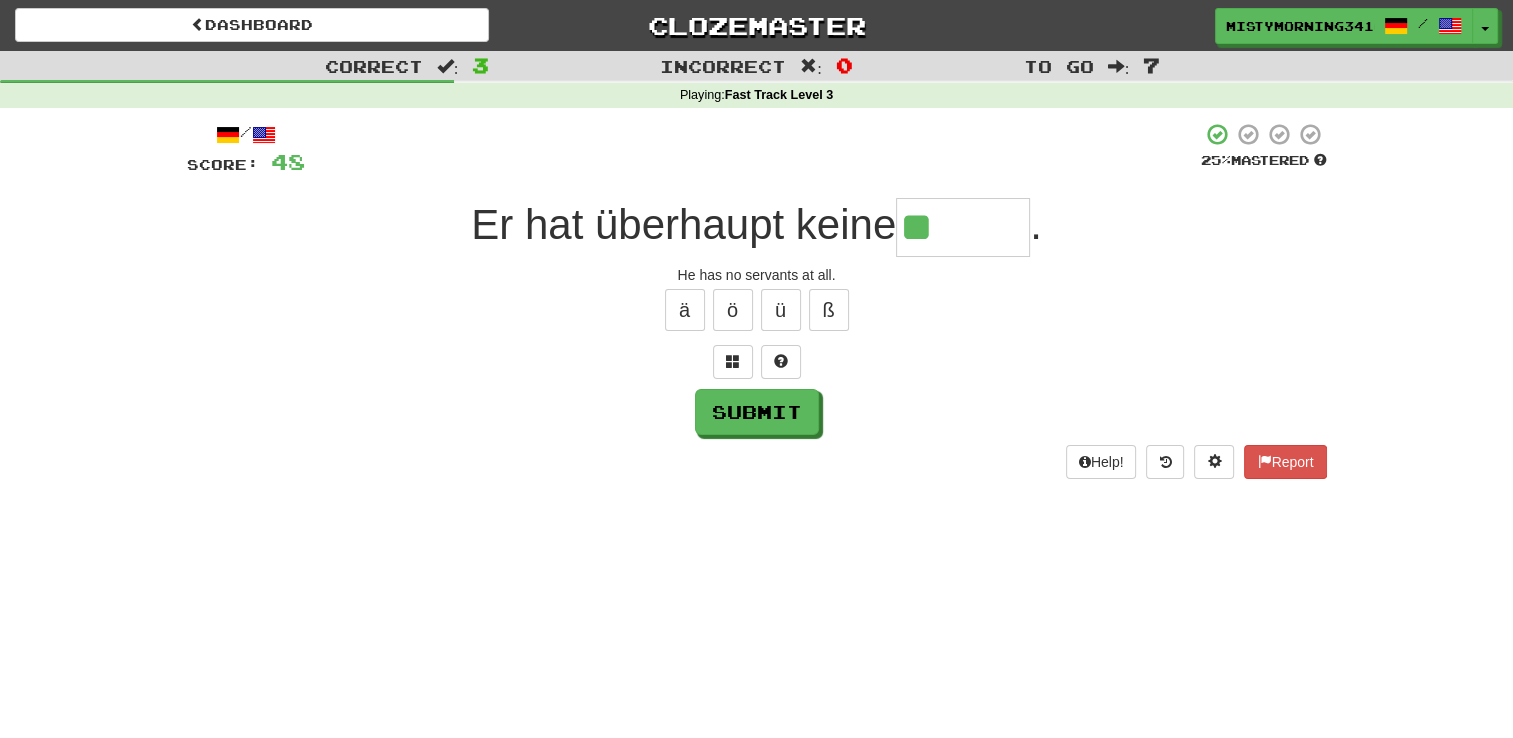 type on "******" 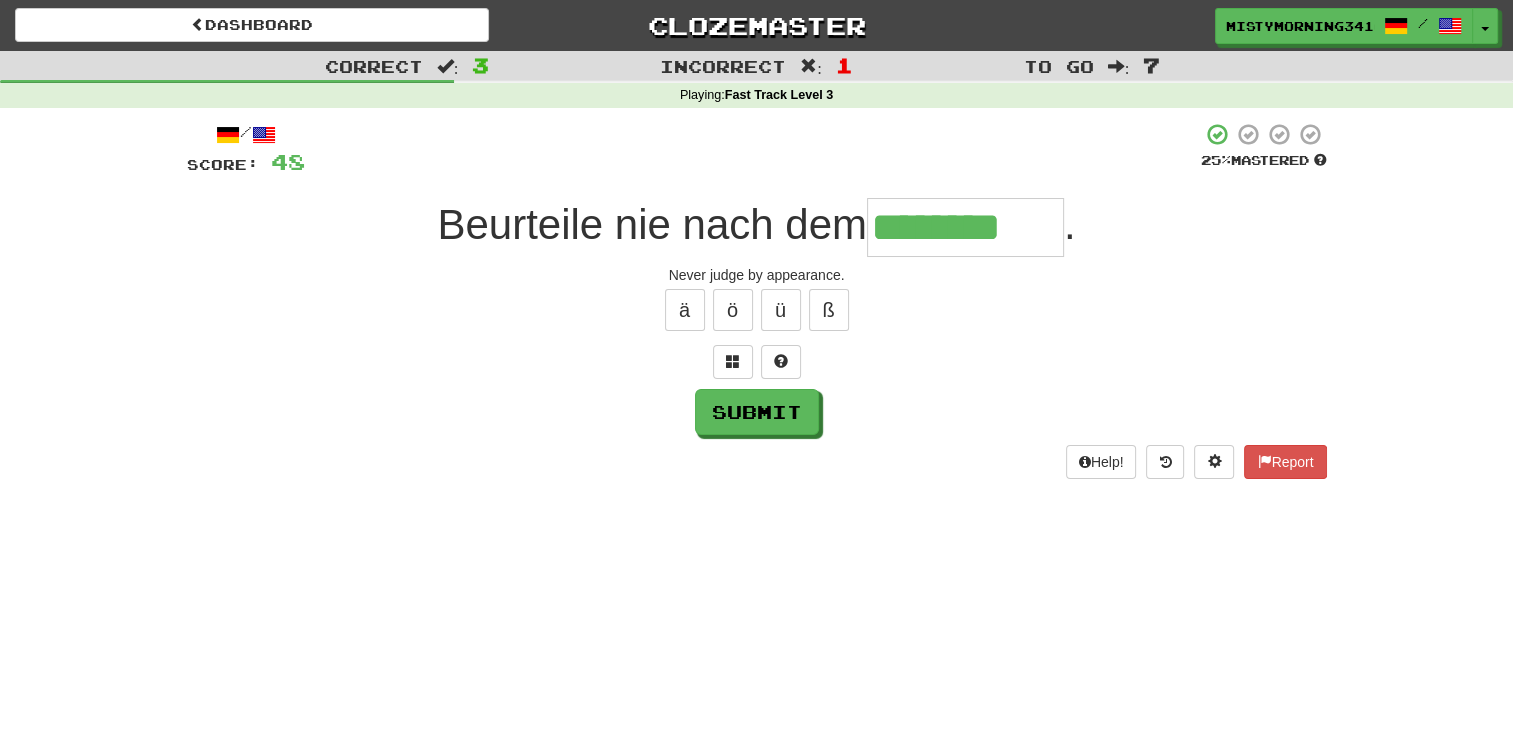 type on "********" 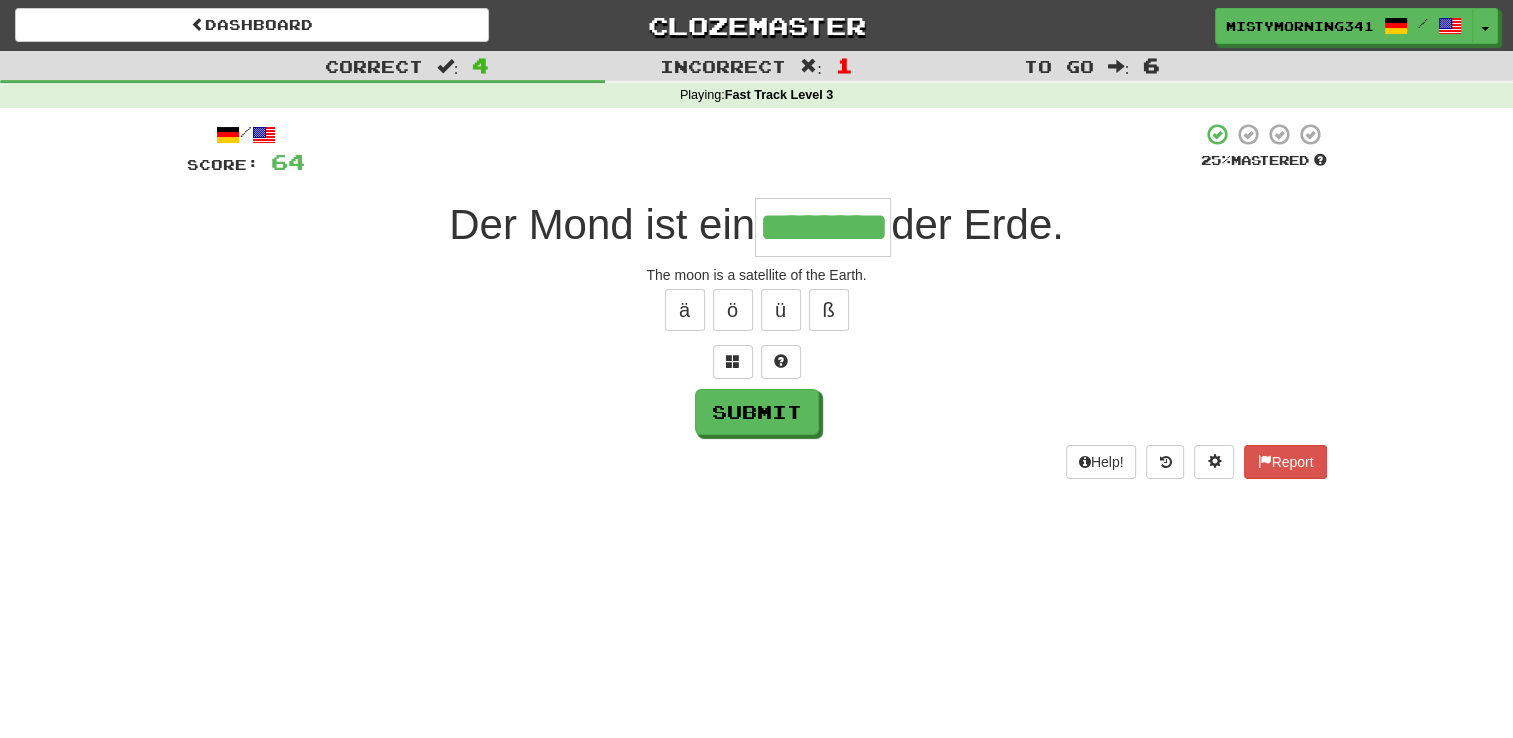 type on "********" 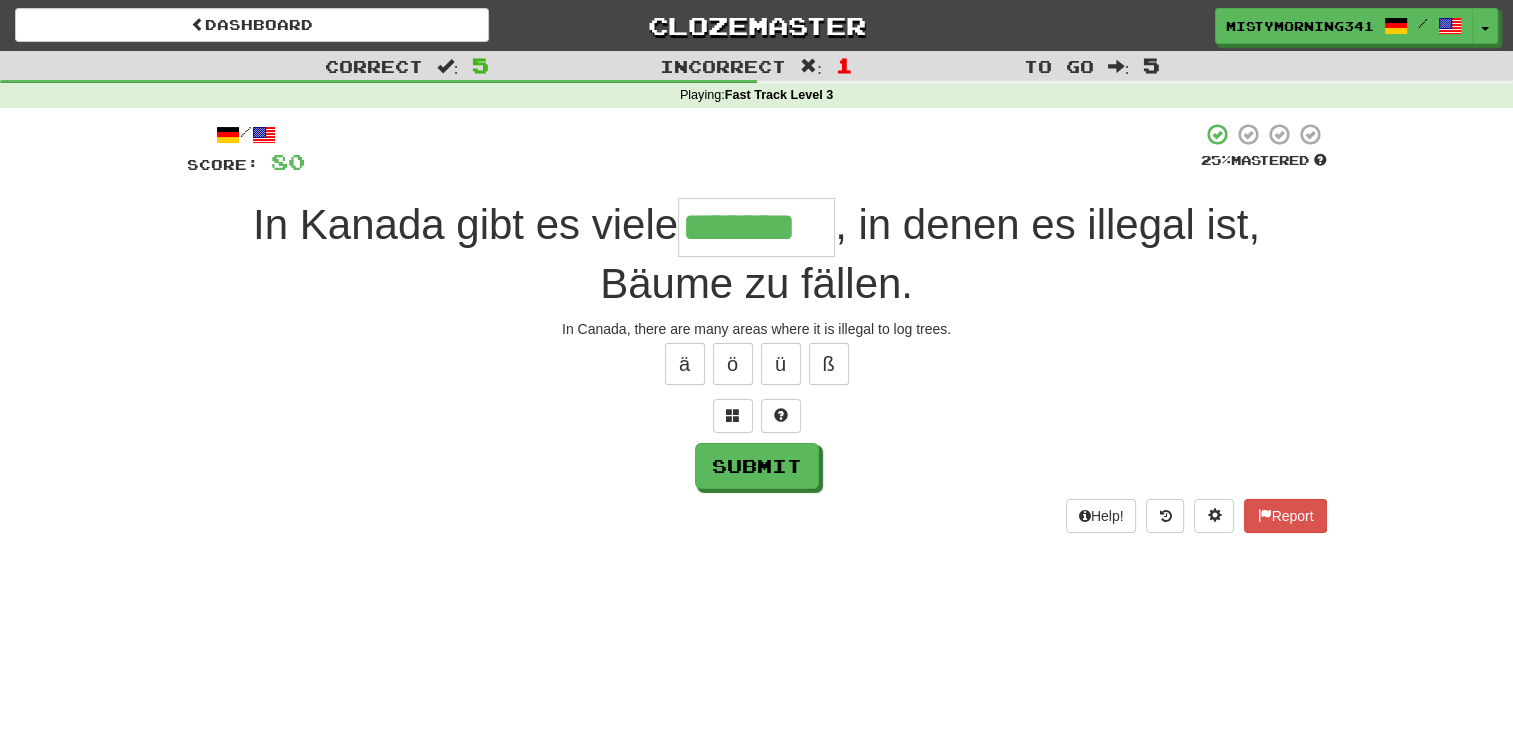 type on "*******" 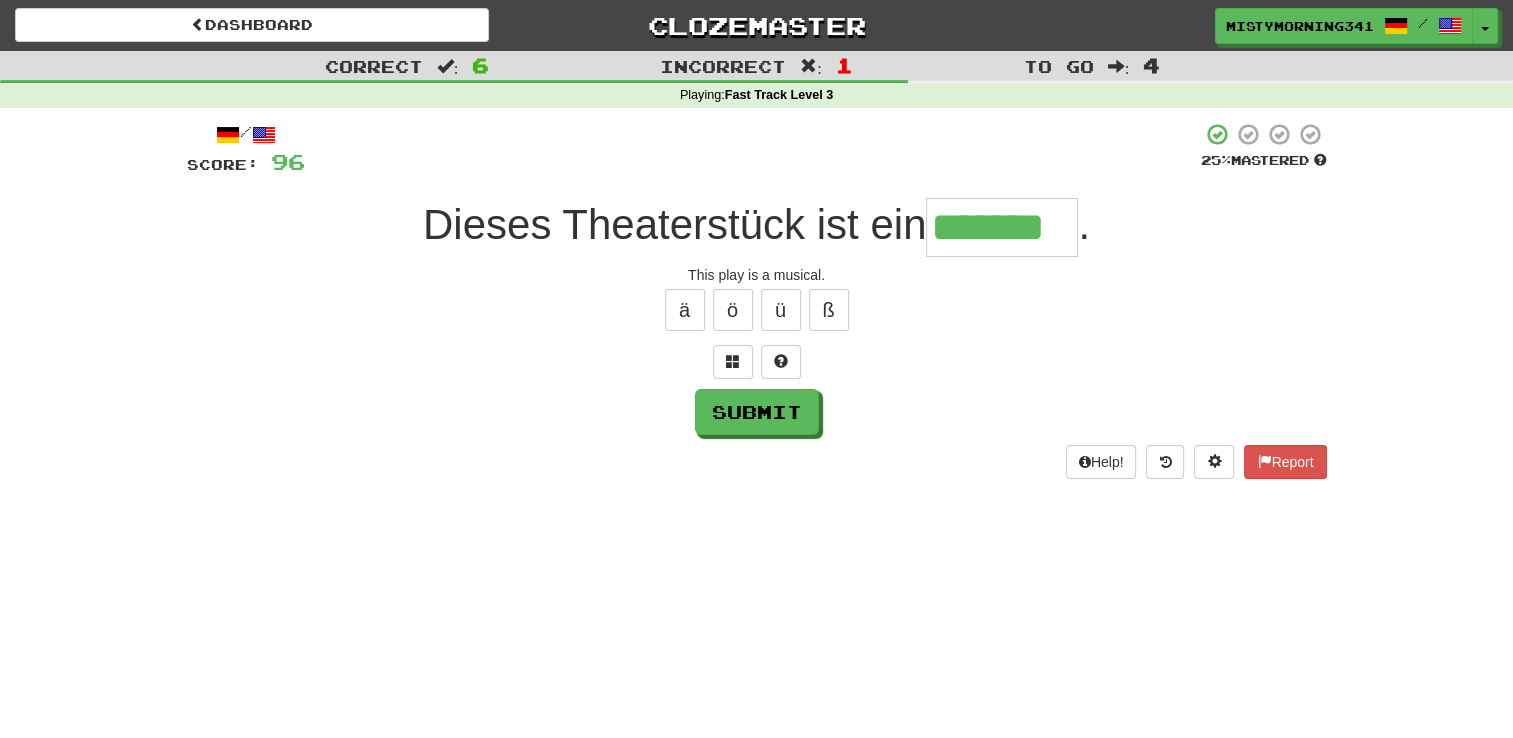 type on "*******" 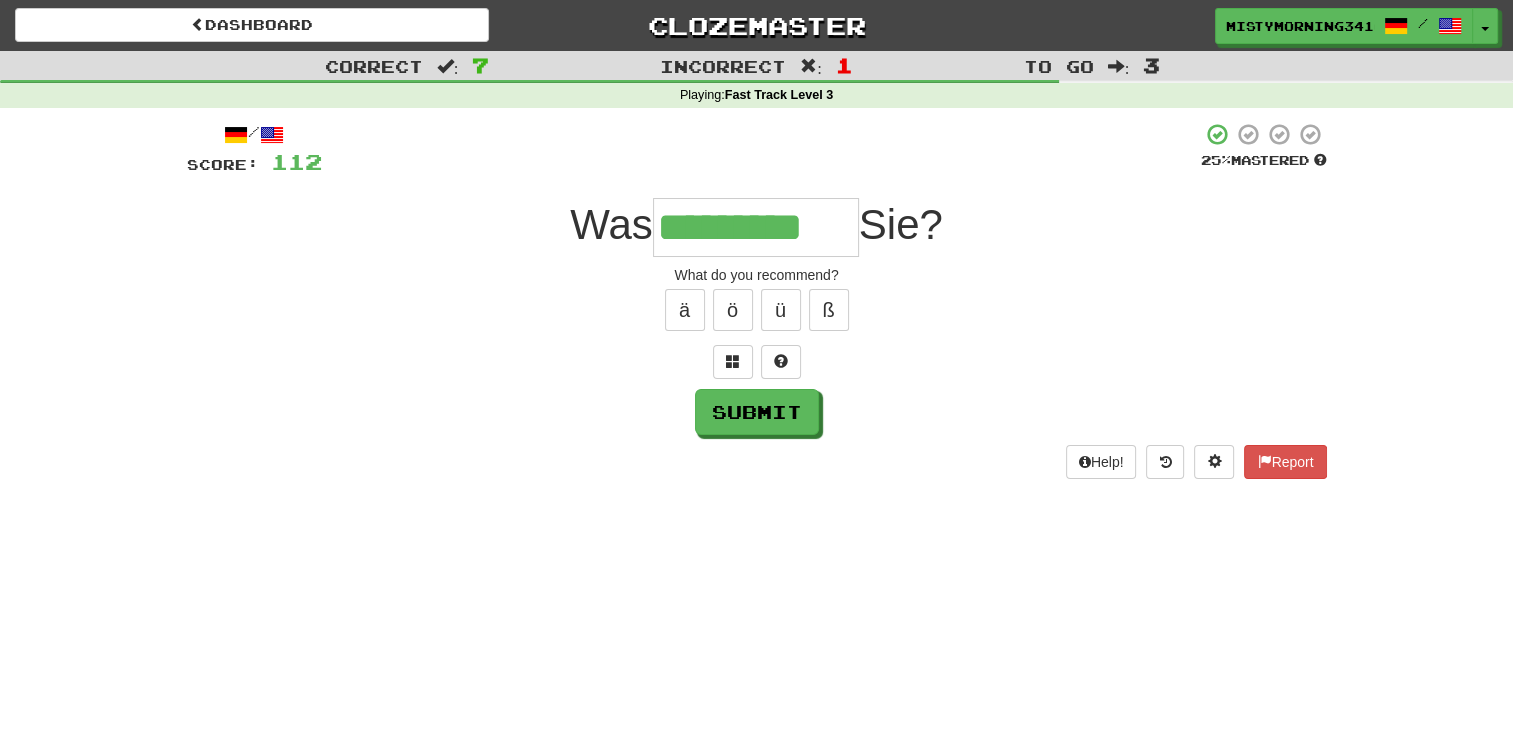type on "*********" 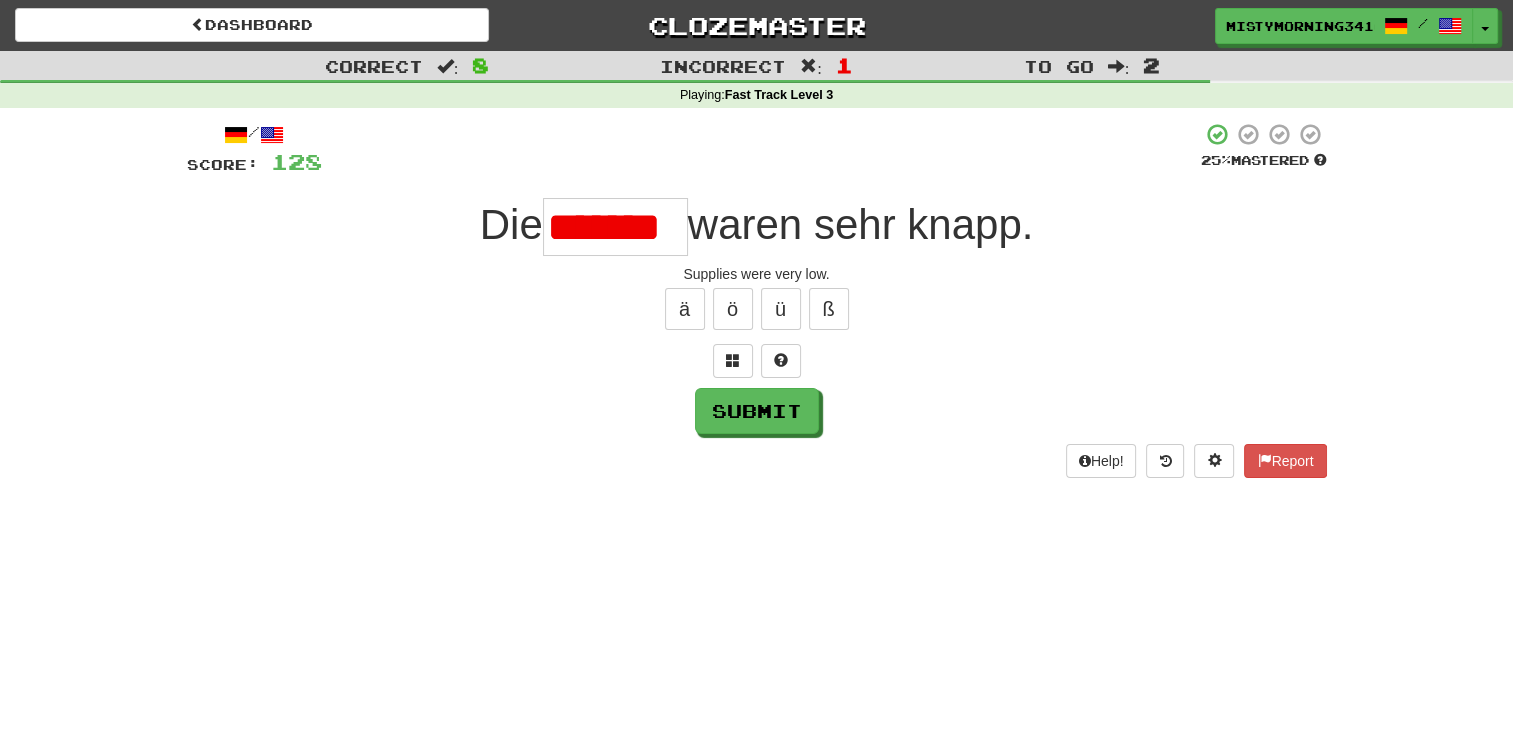 scroll, scrollTop: 0, scrollLeft: 0, axis: both 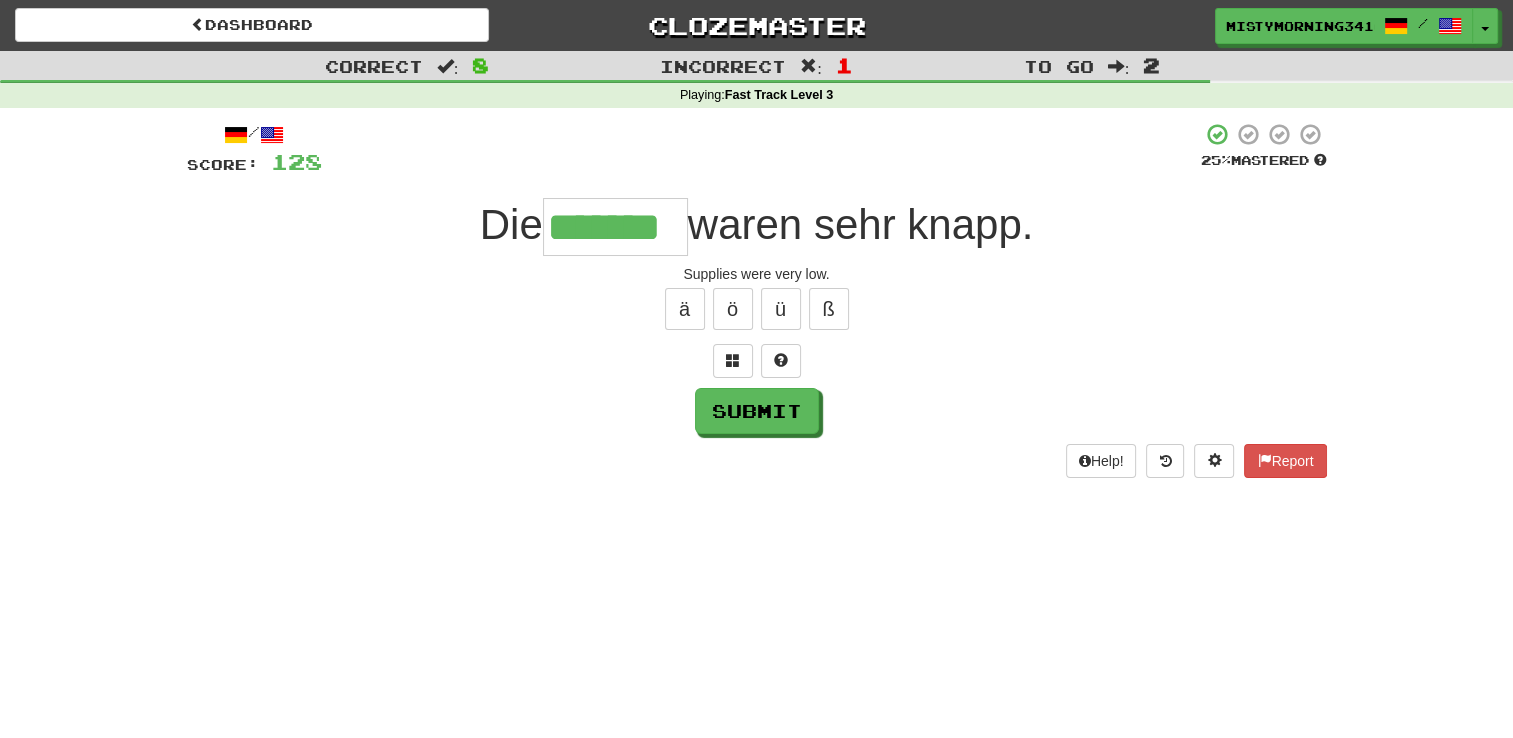 type on "*******" 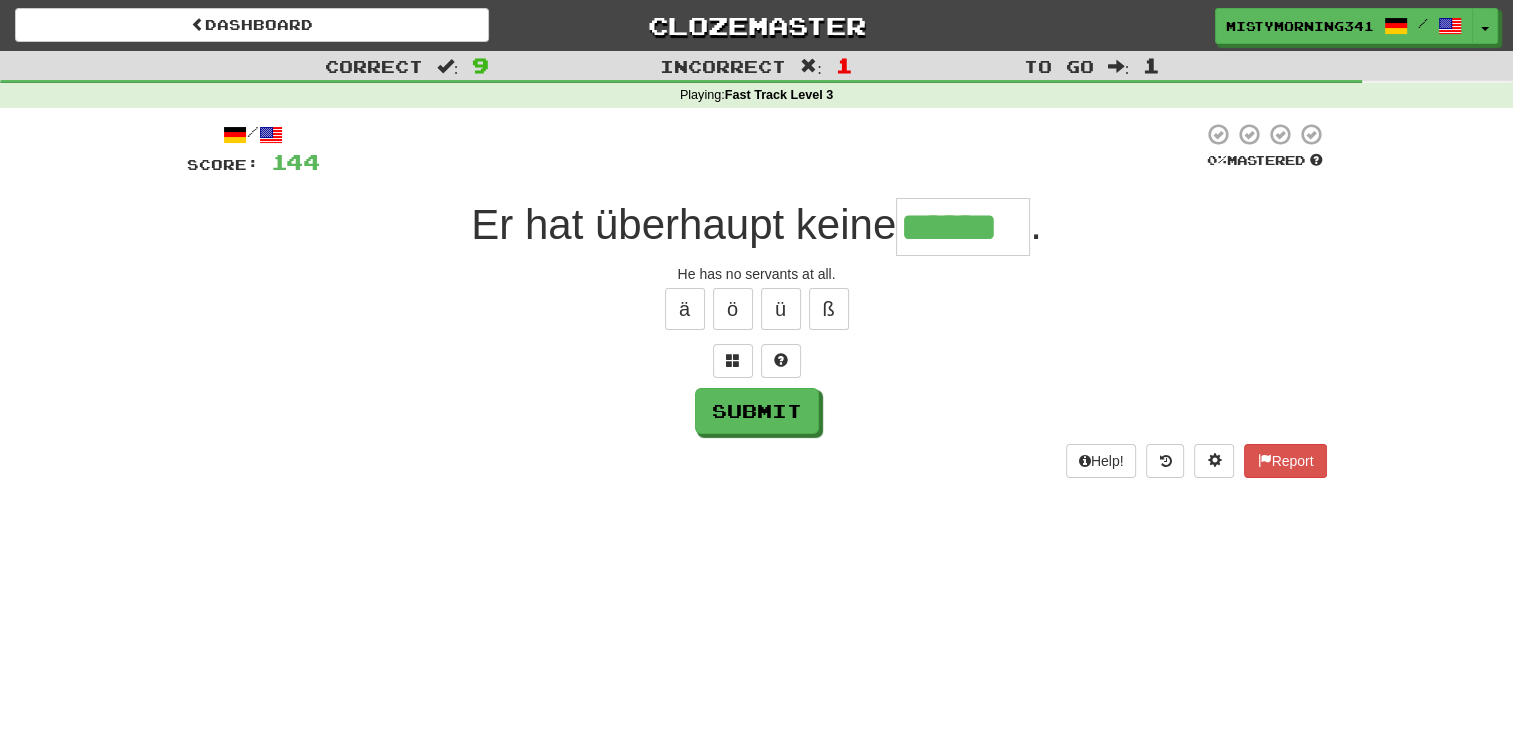 type on "******" 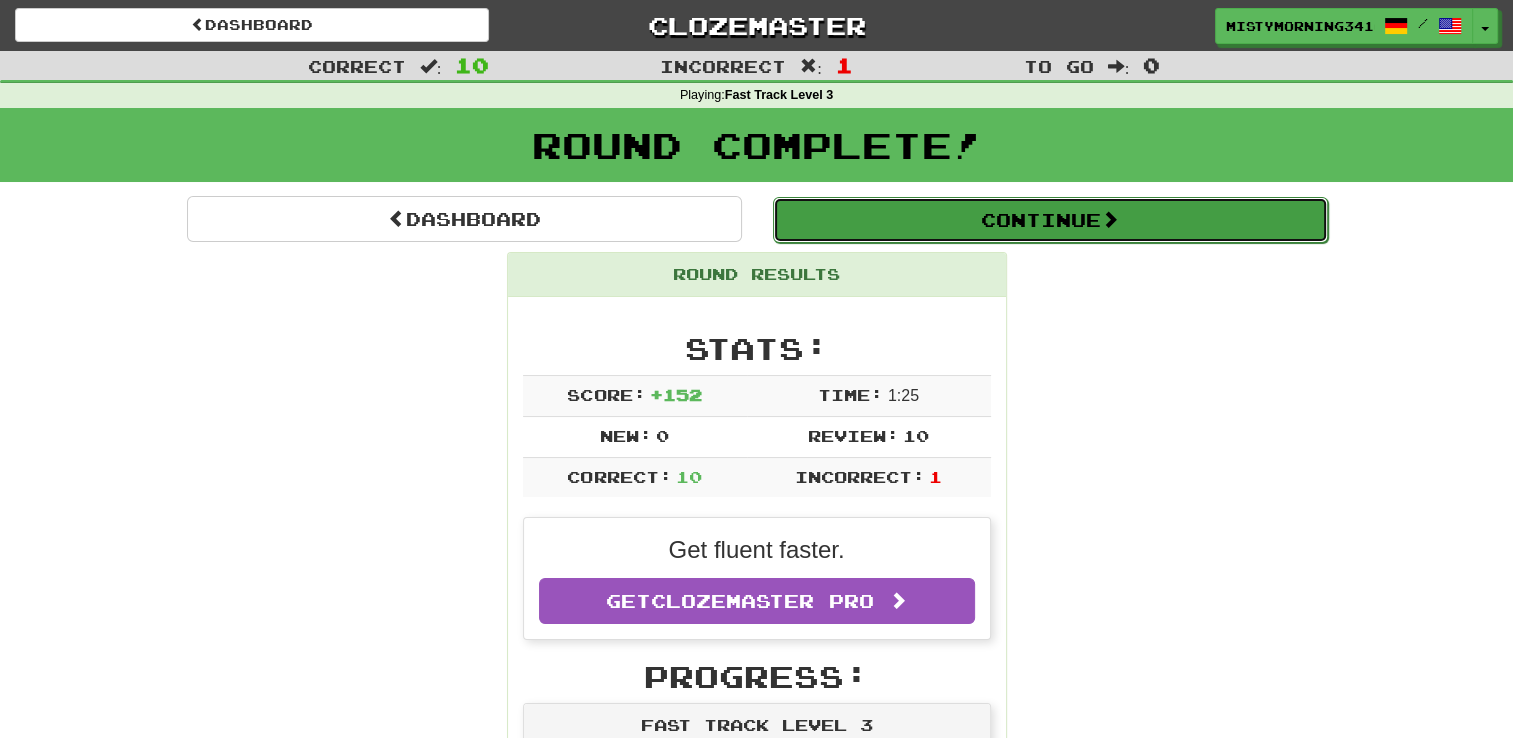 click on "Continue" at bounding box center [1050, 220] 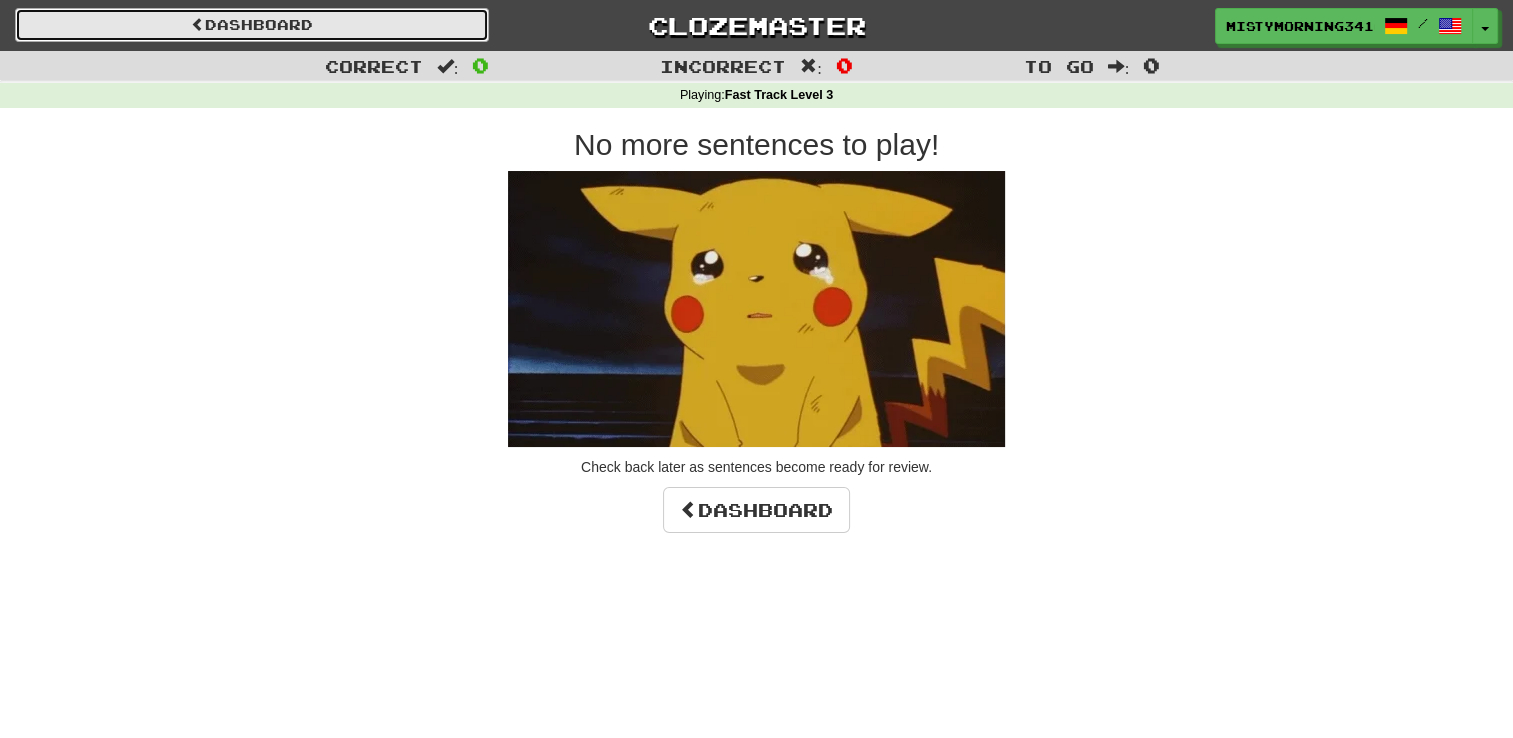click on "Dashboard" at bounding box center (252, 25) 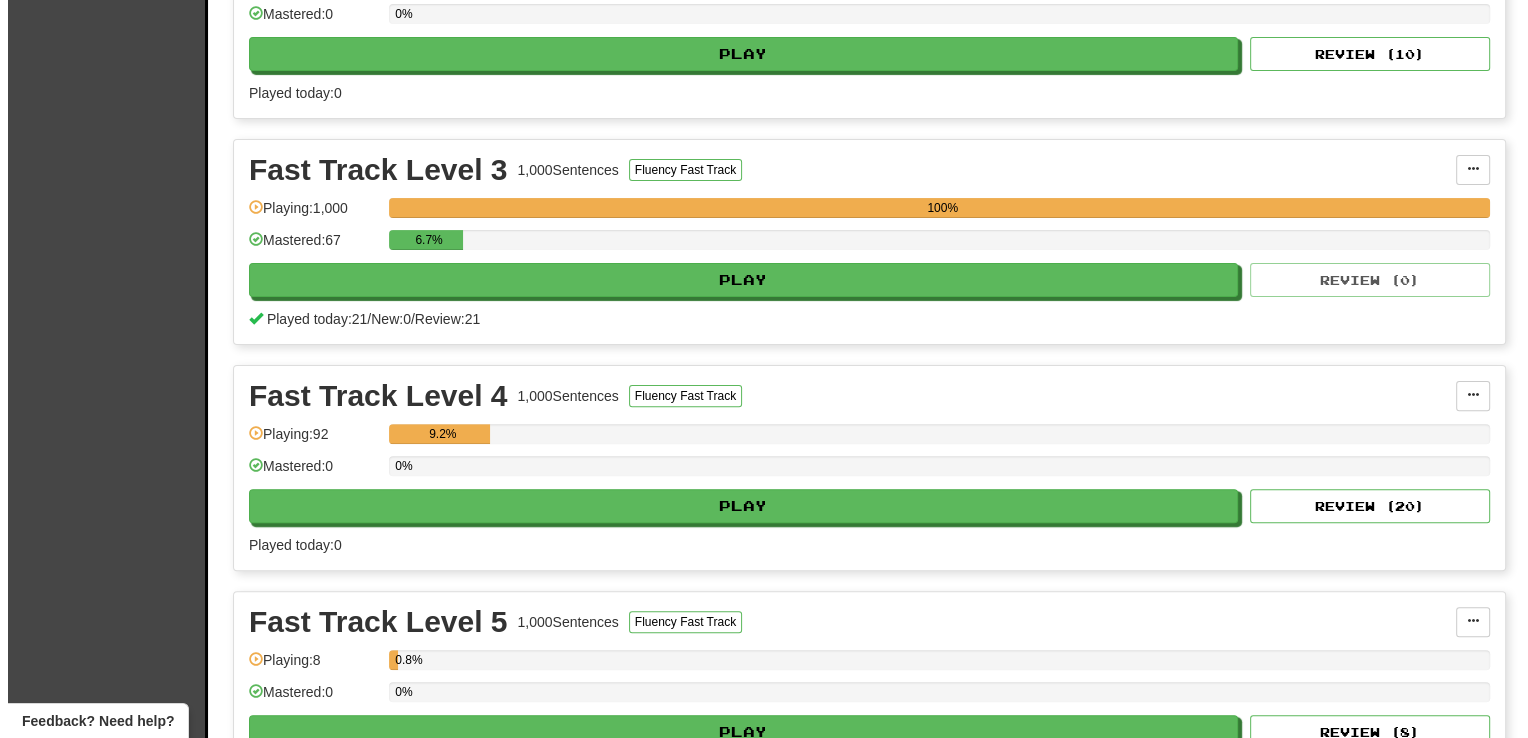 scroll, scrollTop: 550, scrollLeft: 0, axis: vertical 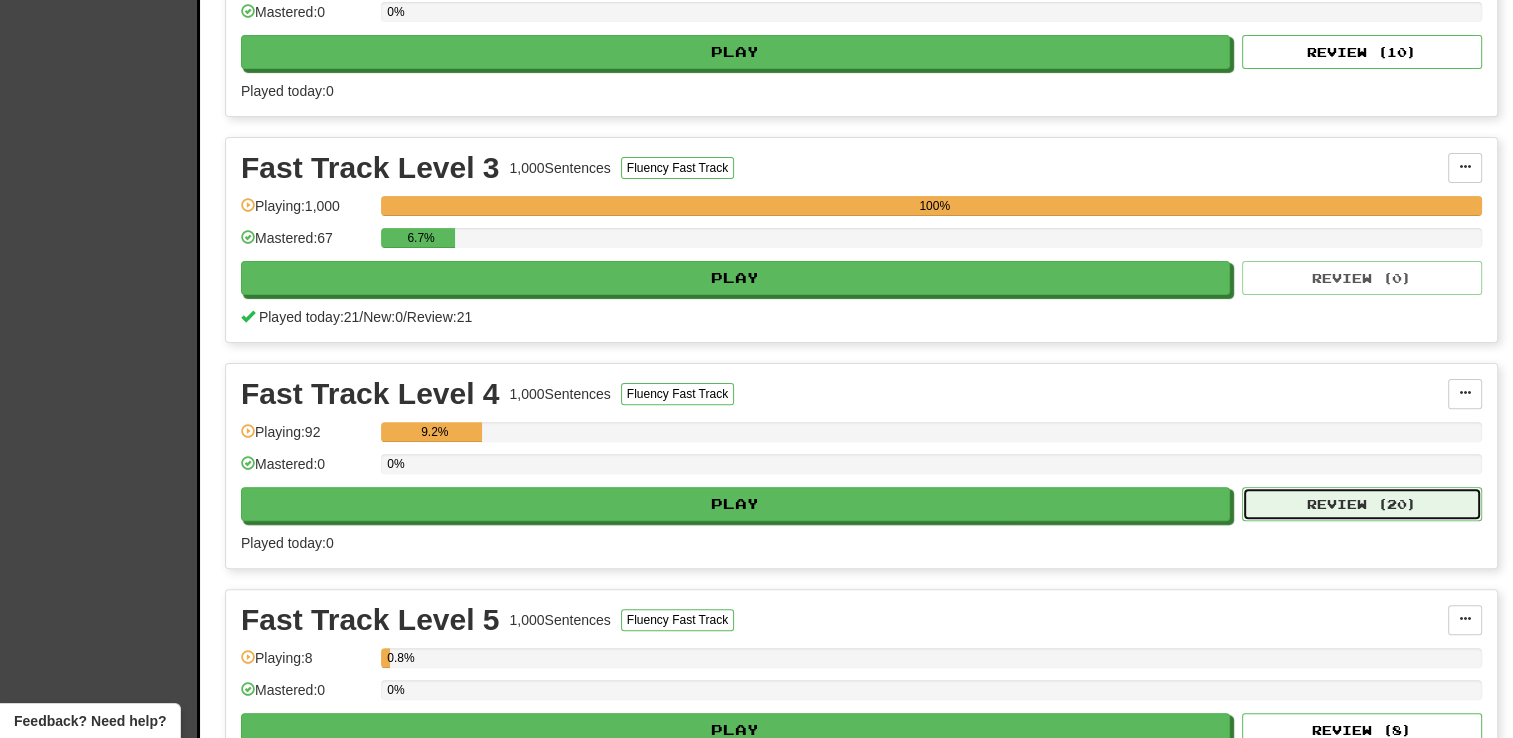 click on "Review ( 20 )" at bounding box center [1362, 504] 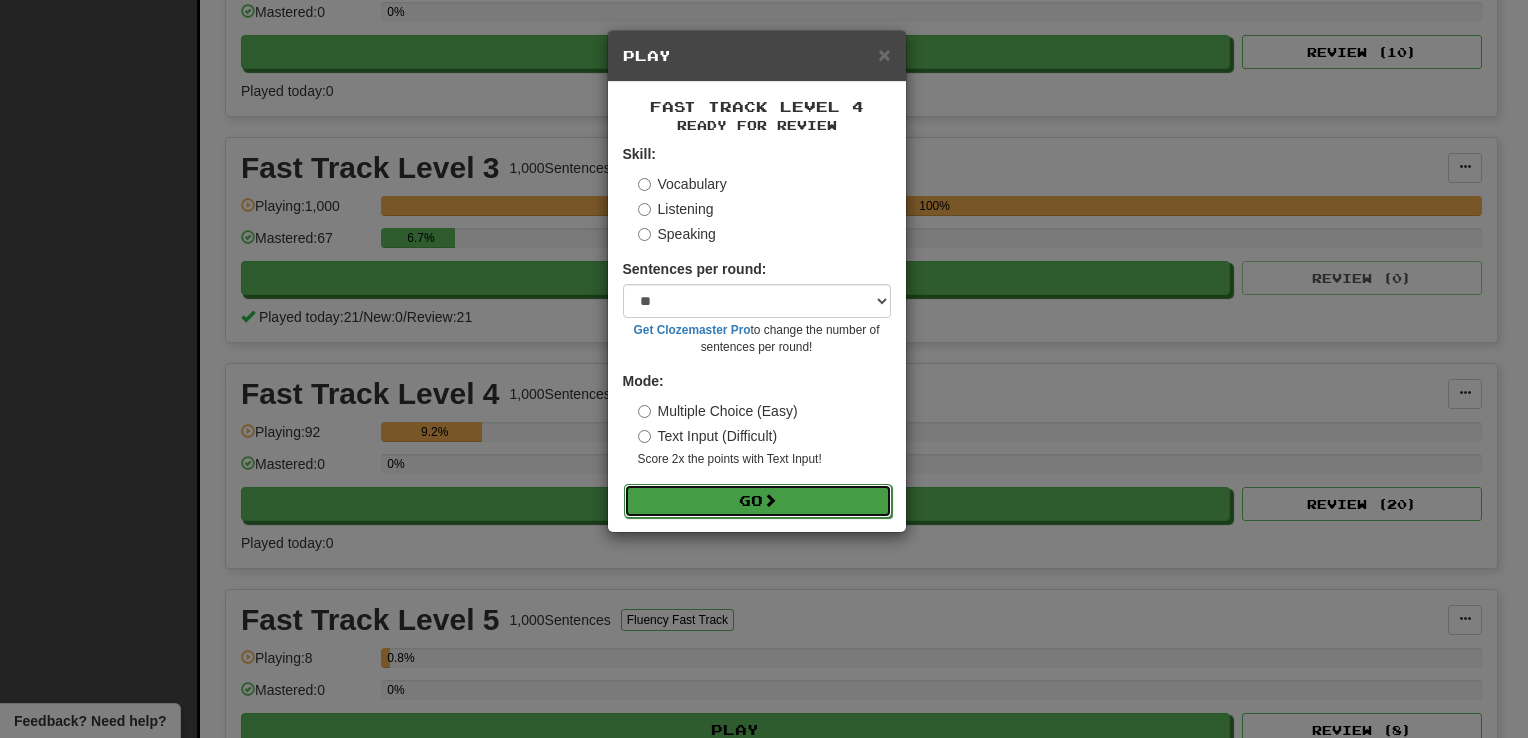 click on "Go" at bounding box center [758, 501] 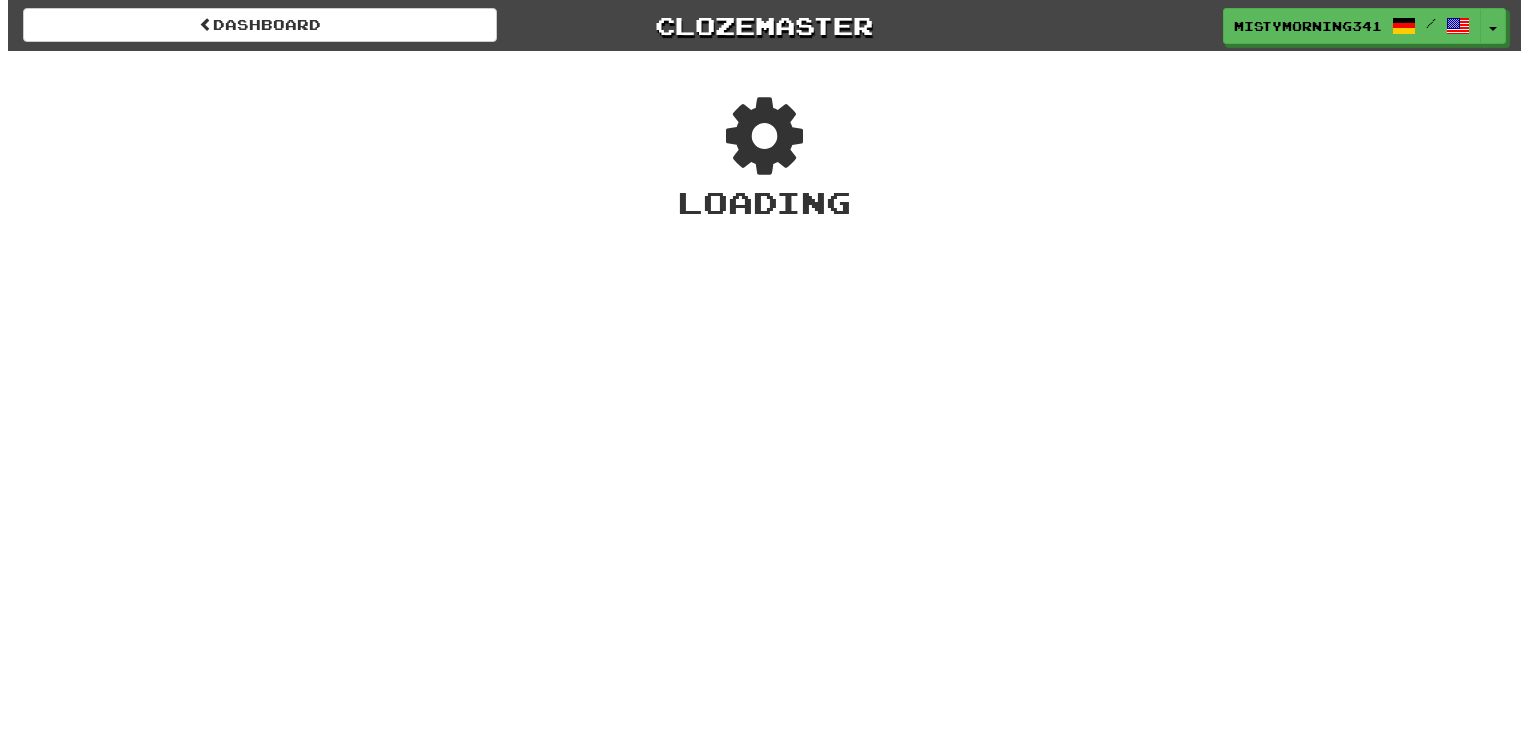 scroll, scrollTop: 0, scrollLeft: 0, axis: both 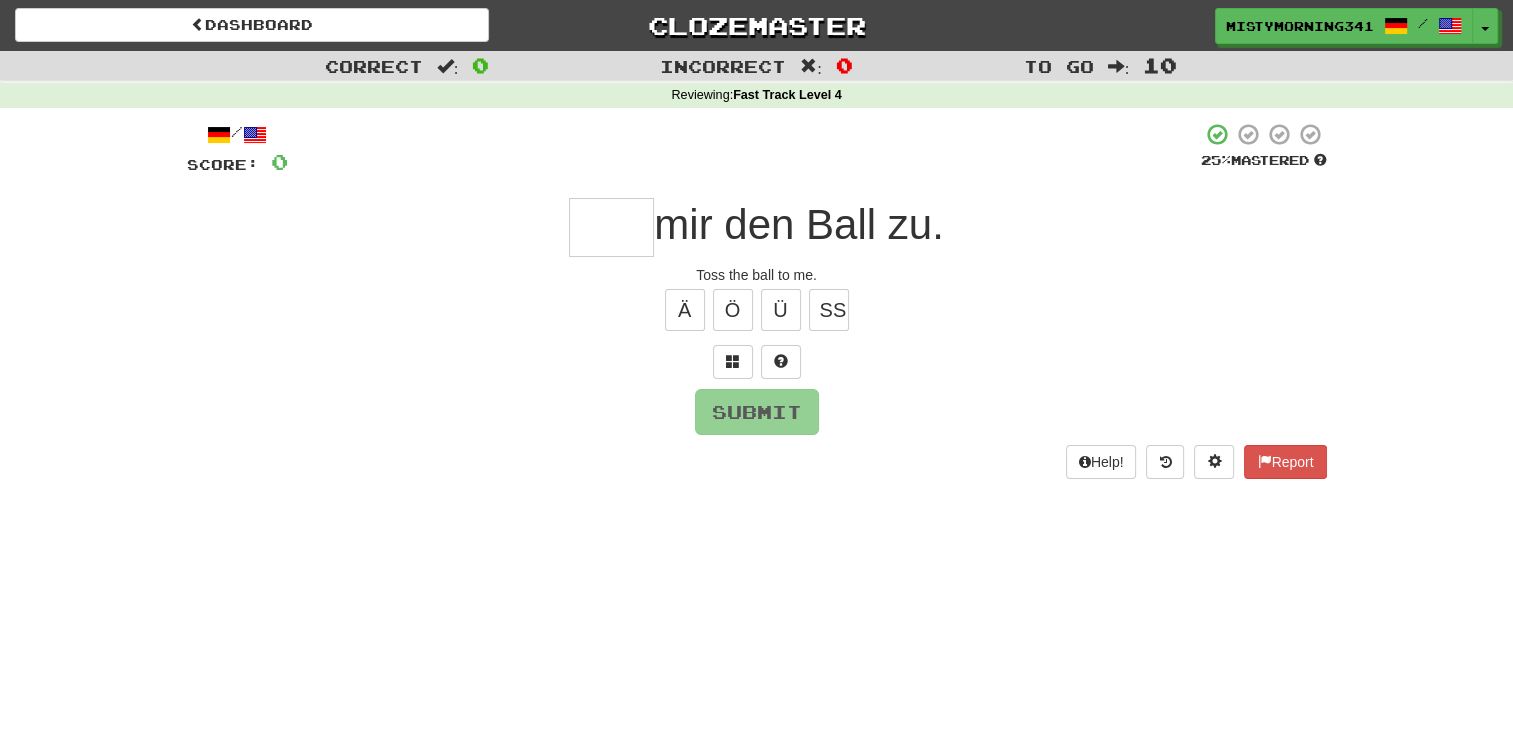 type on "*" 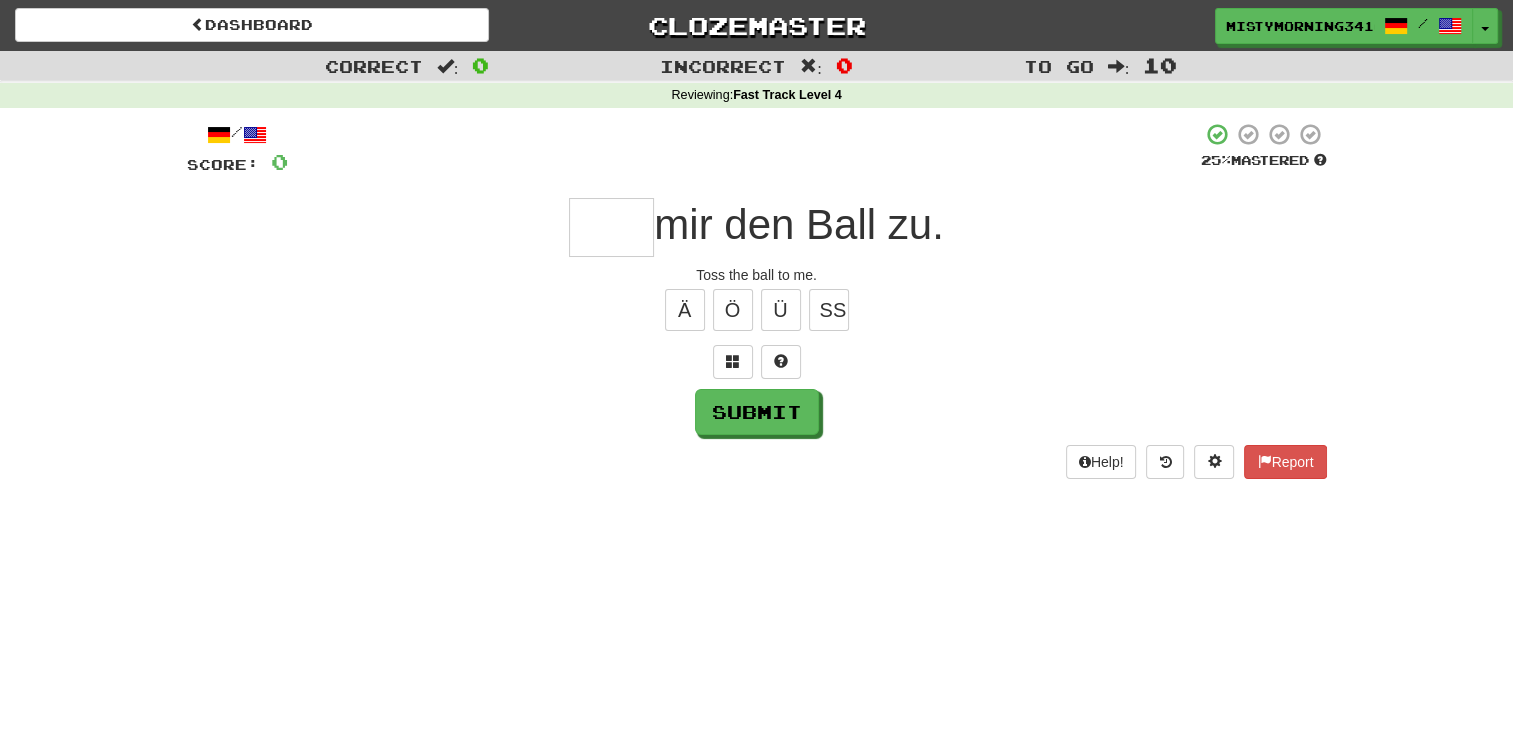 type on "*" 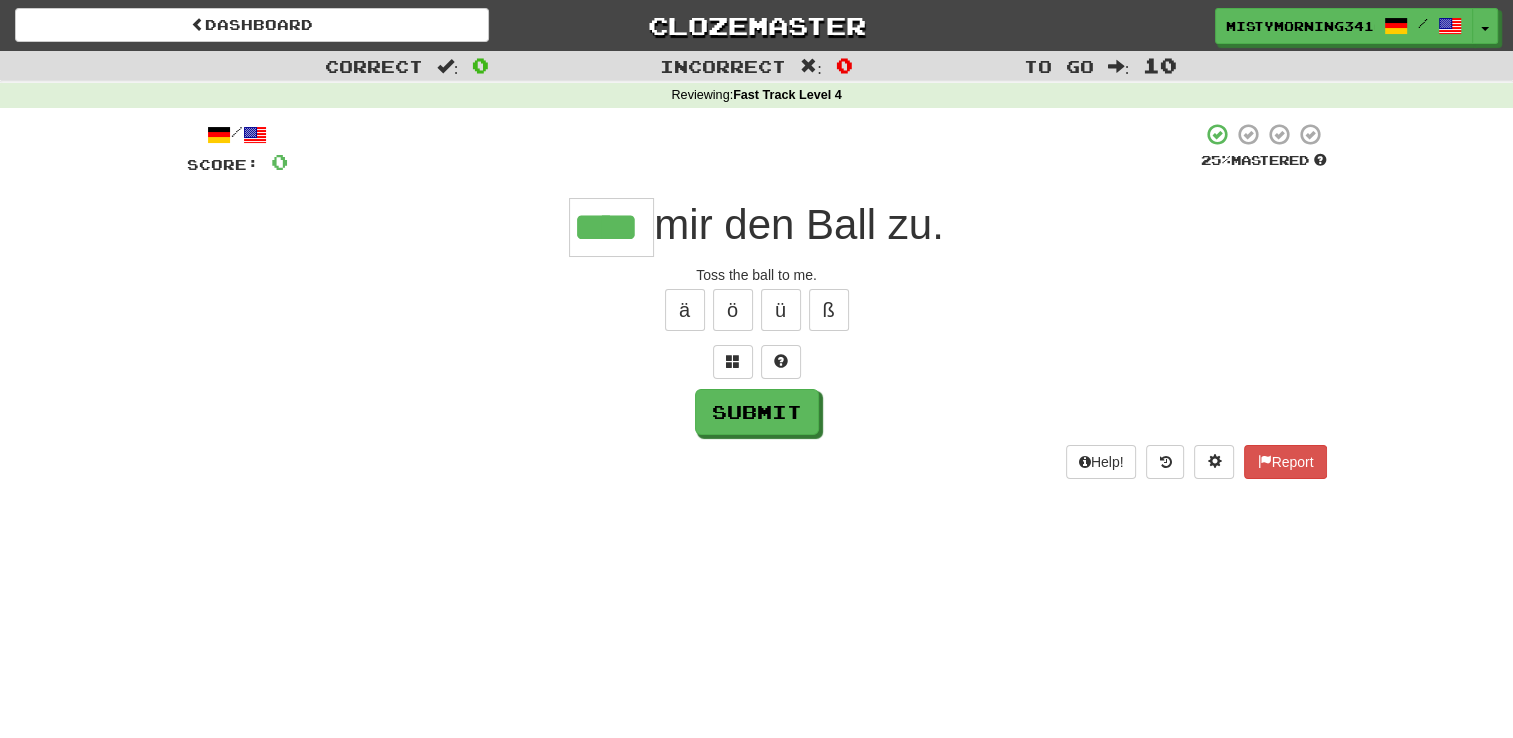 type on "****" 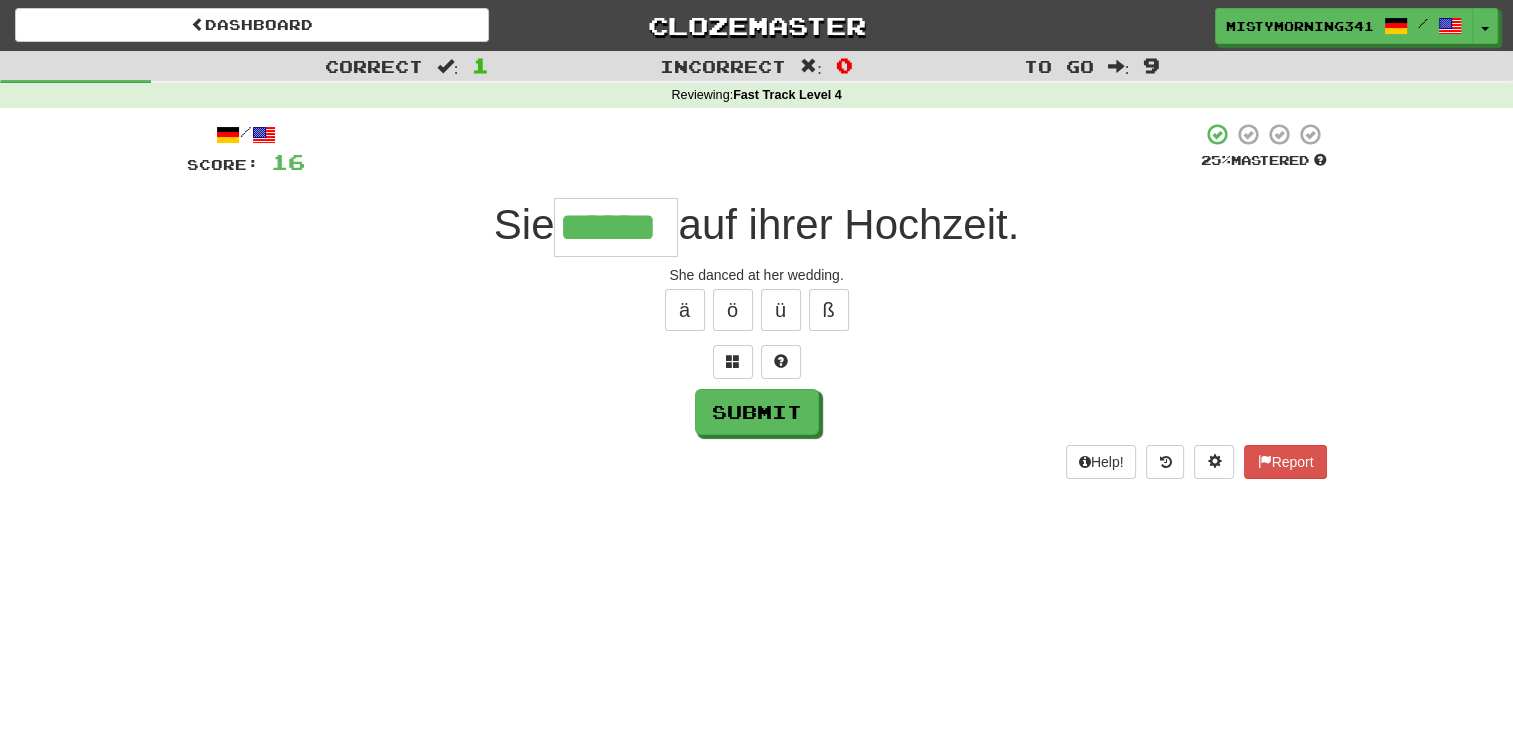 type on "******" 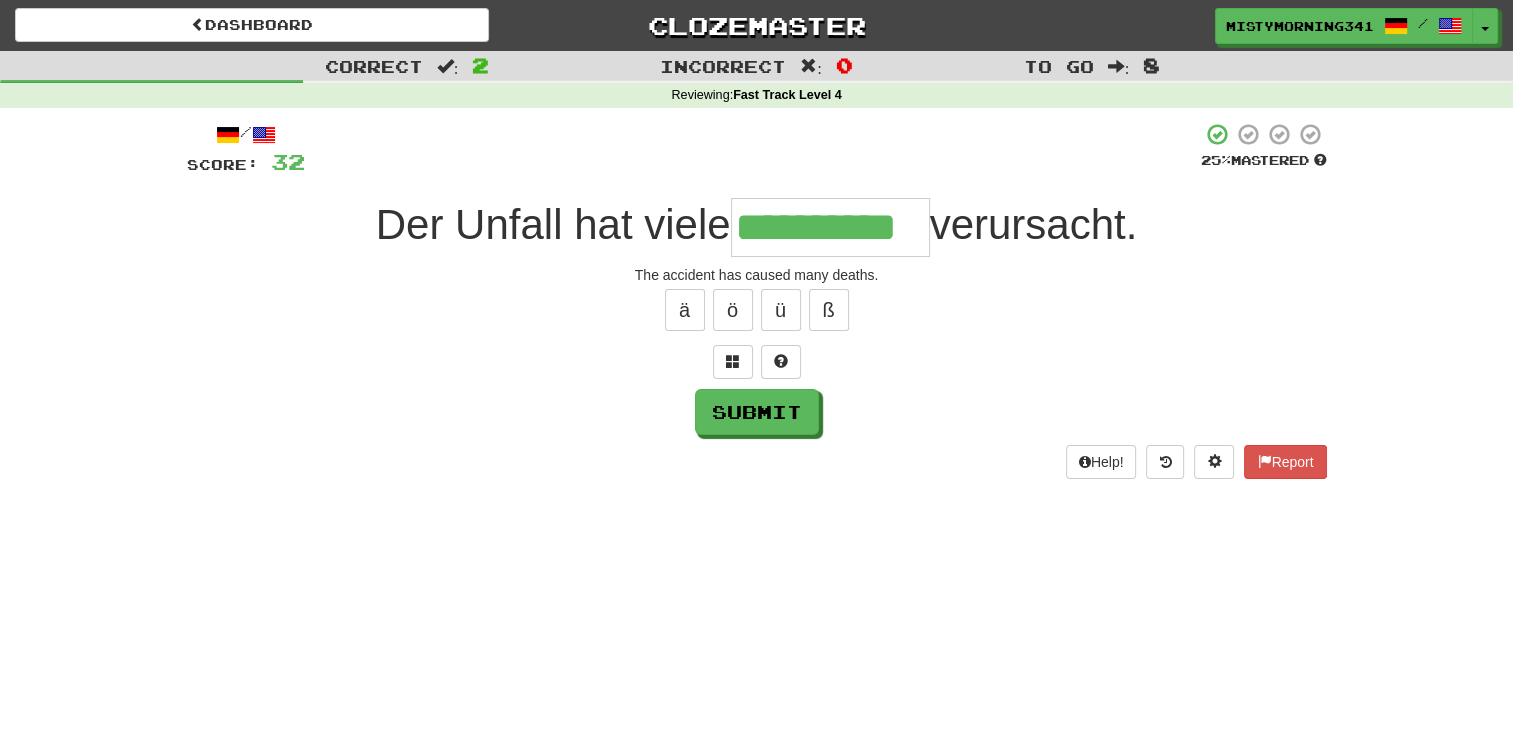 type on "**********" 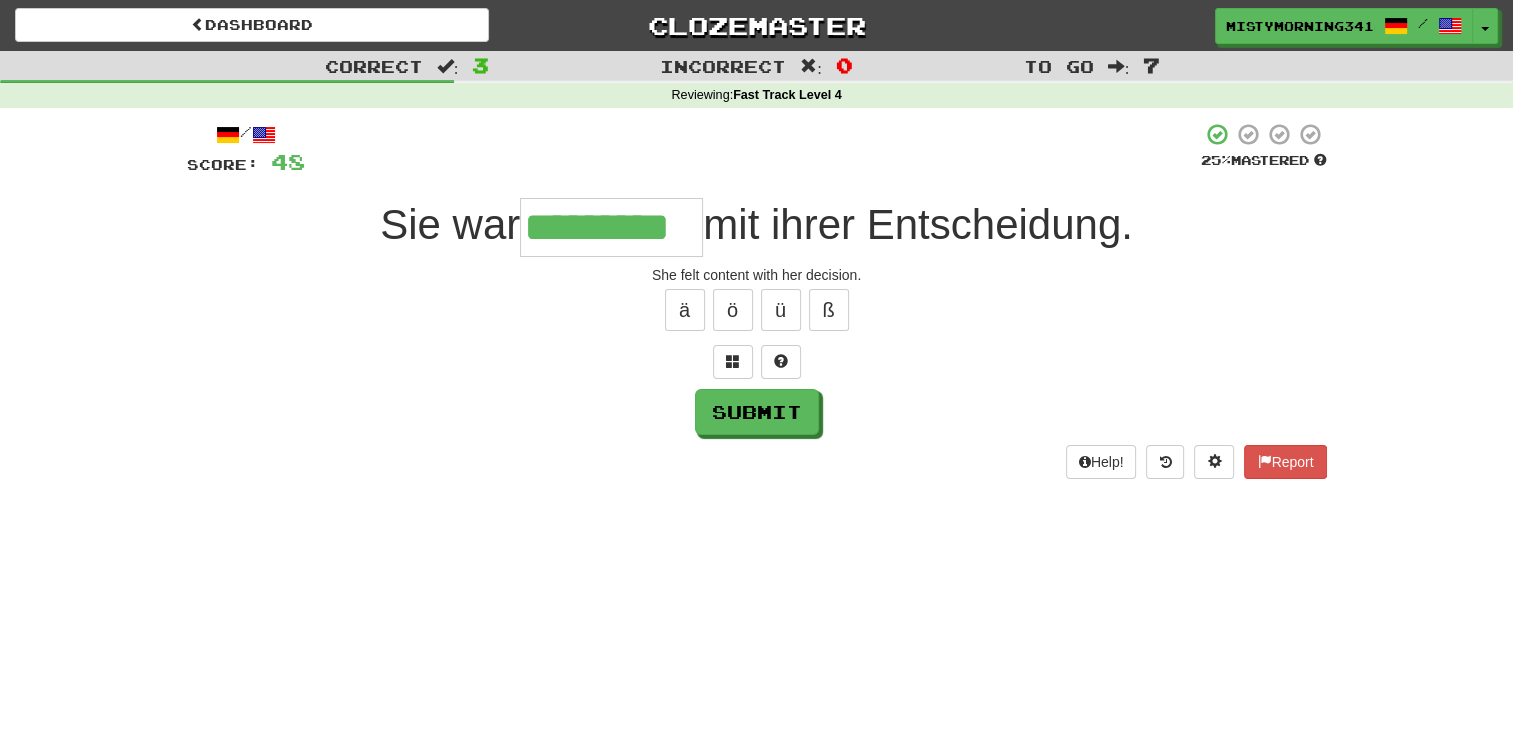 type on "*********" 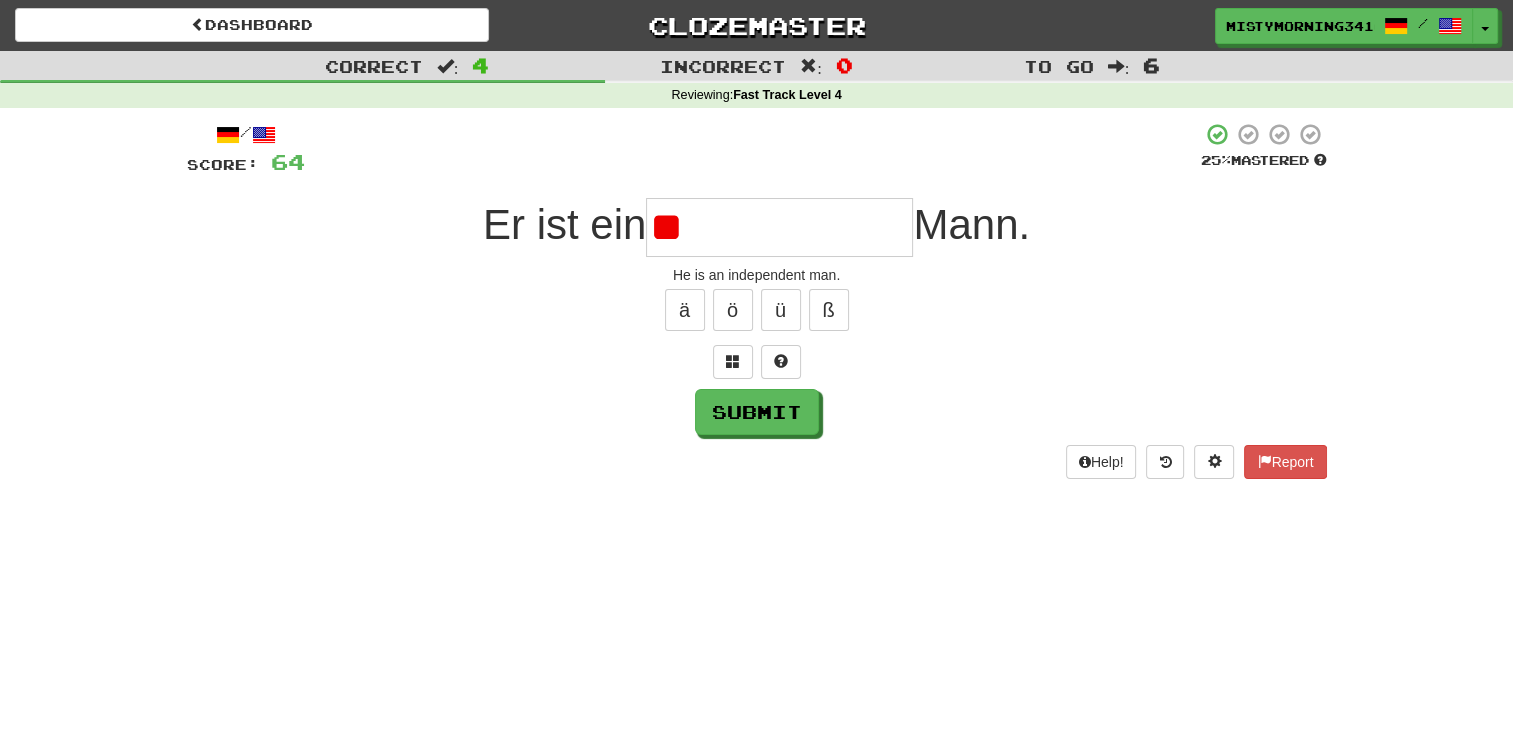 type on "*" 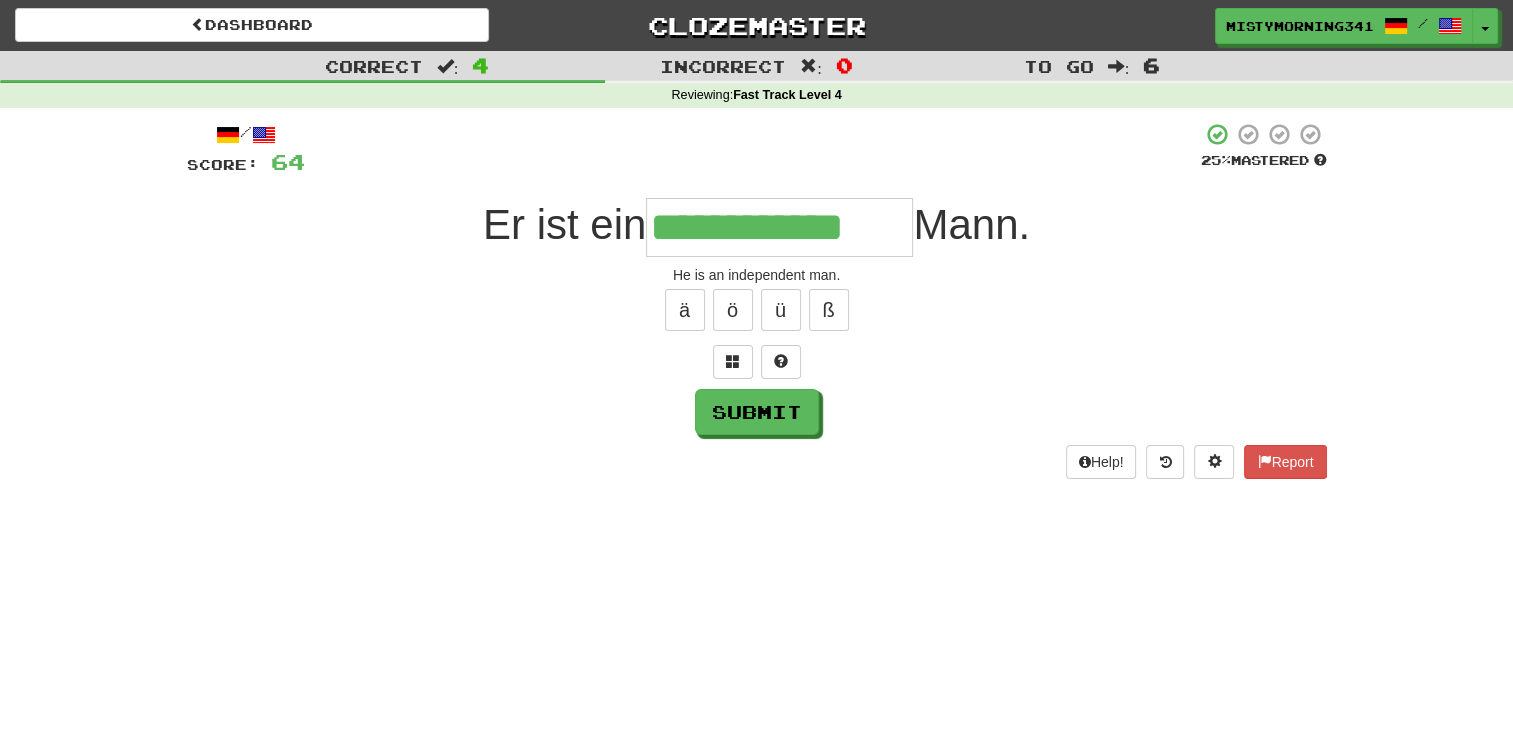 type on "**********" 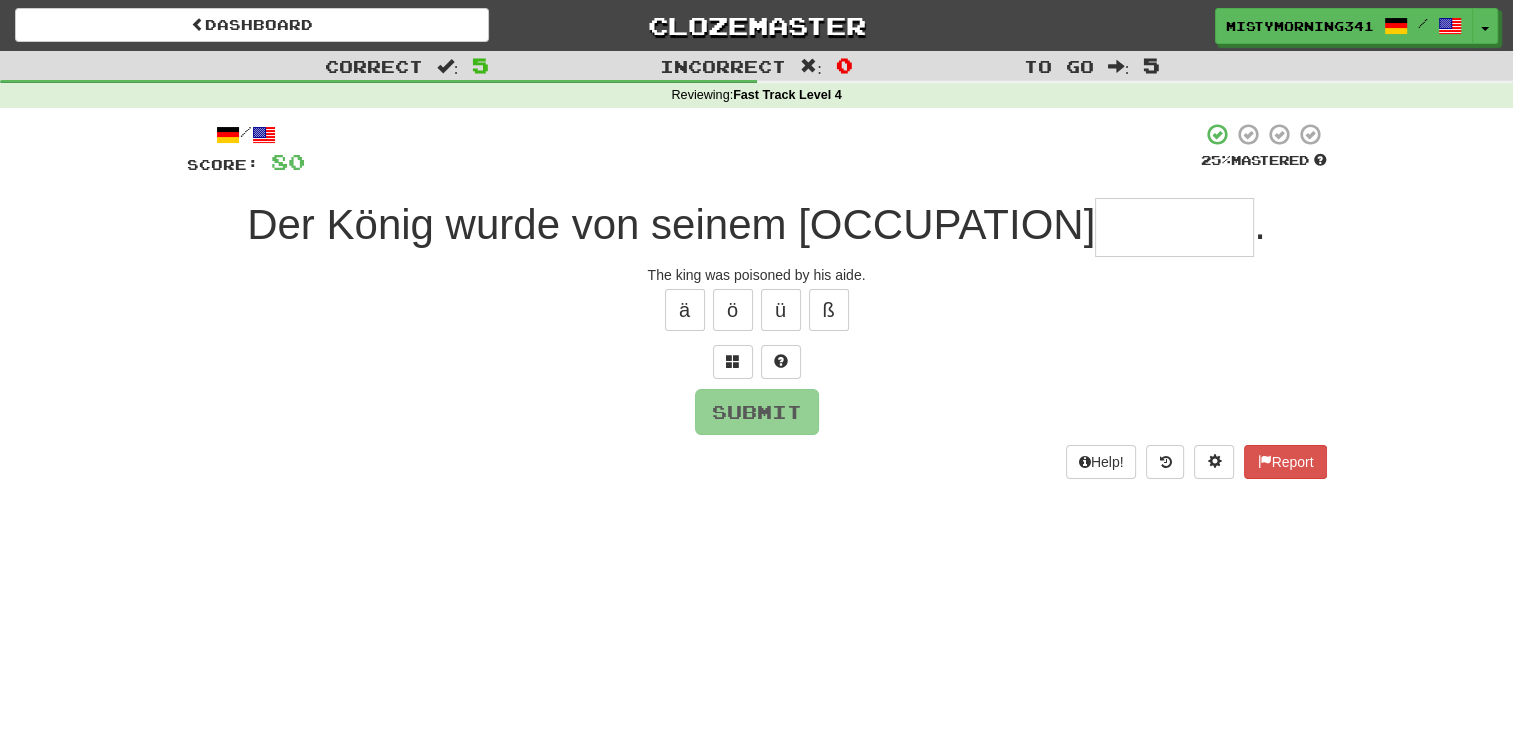 type on "*" 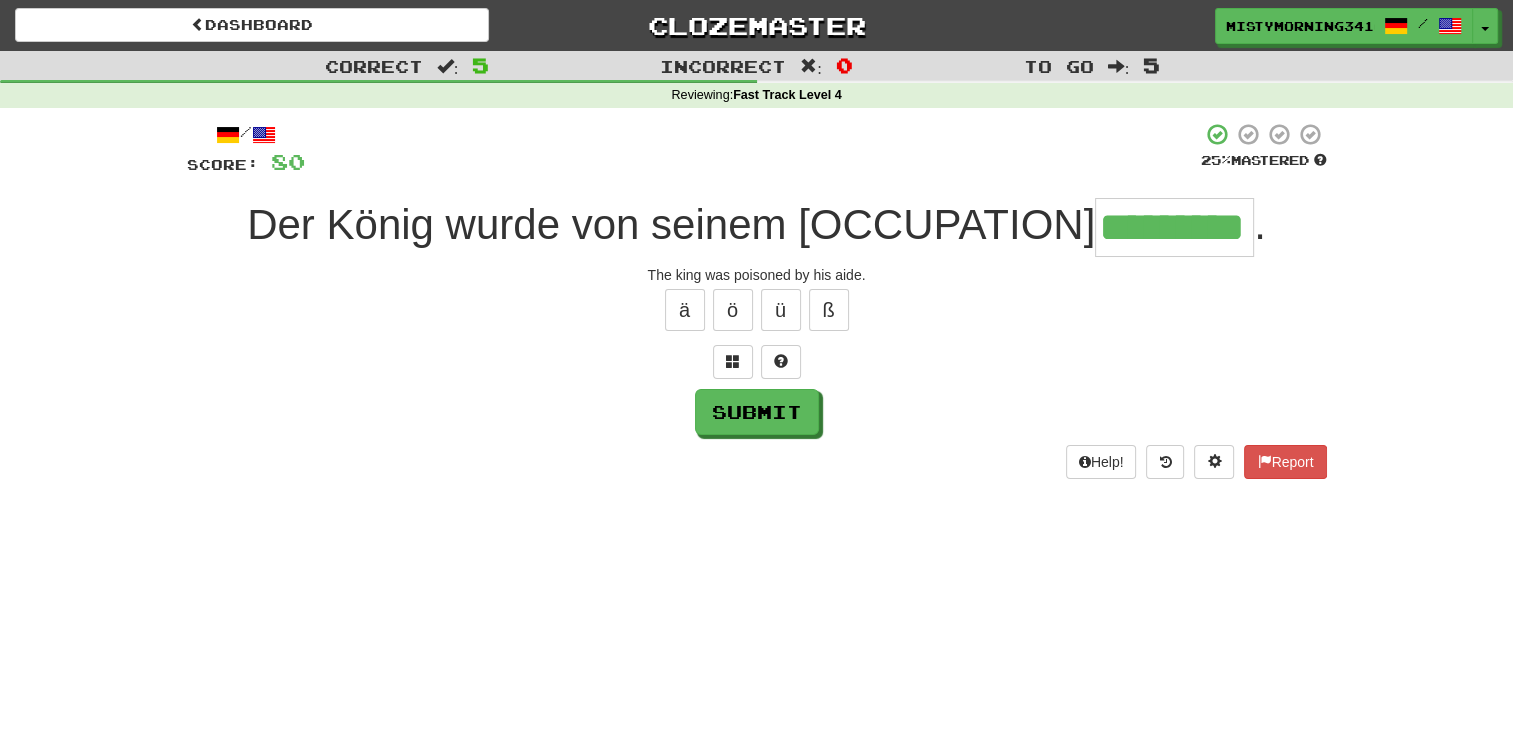 type on "*********" 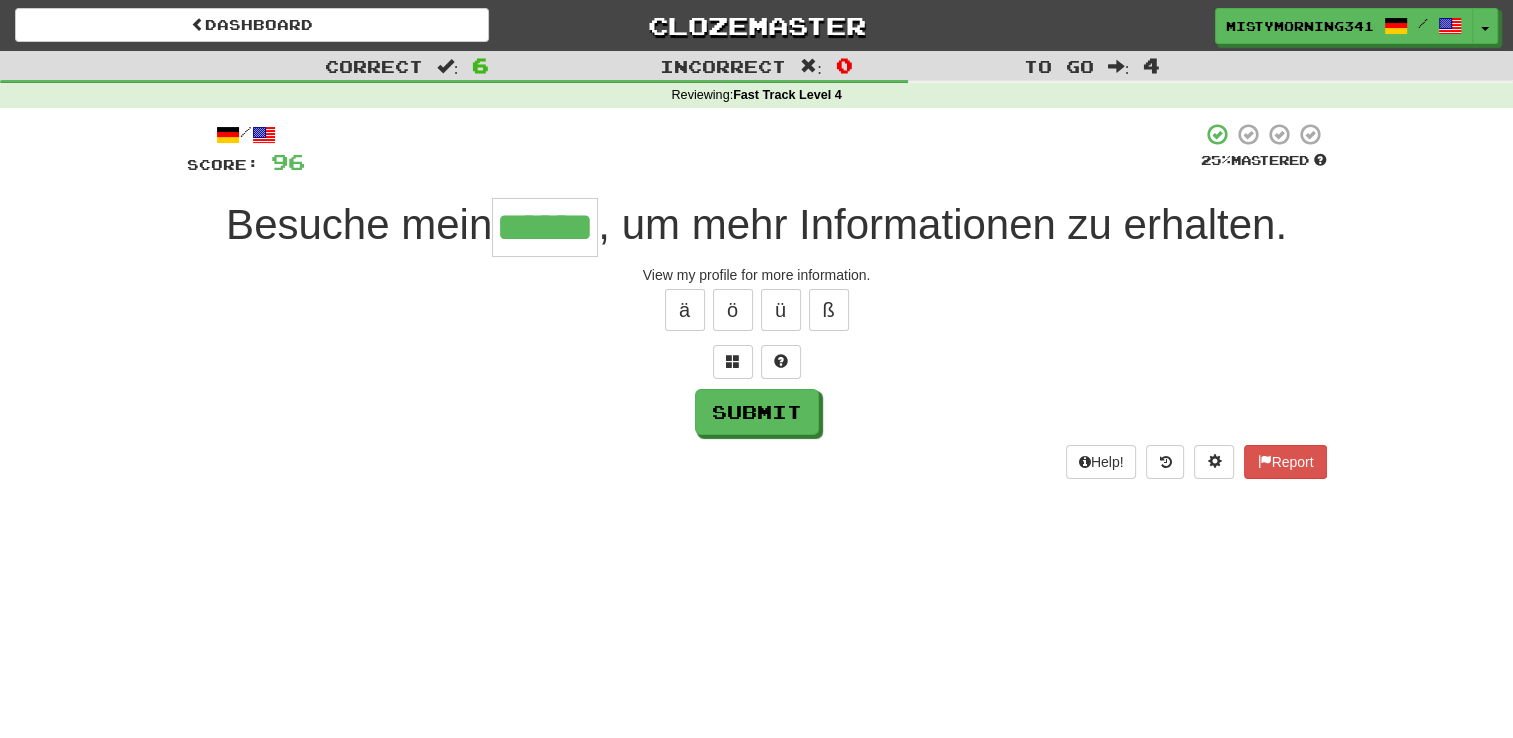 type on "******" 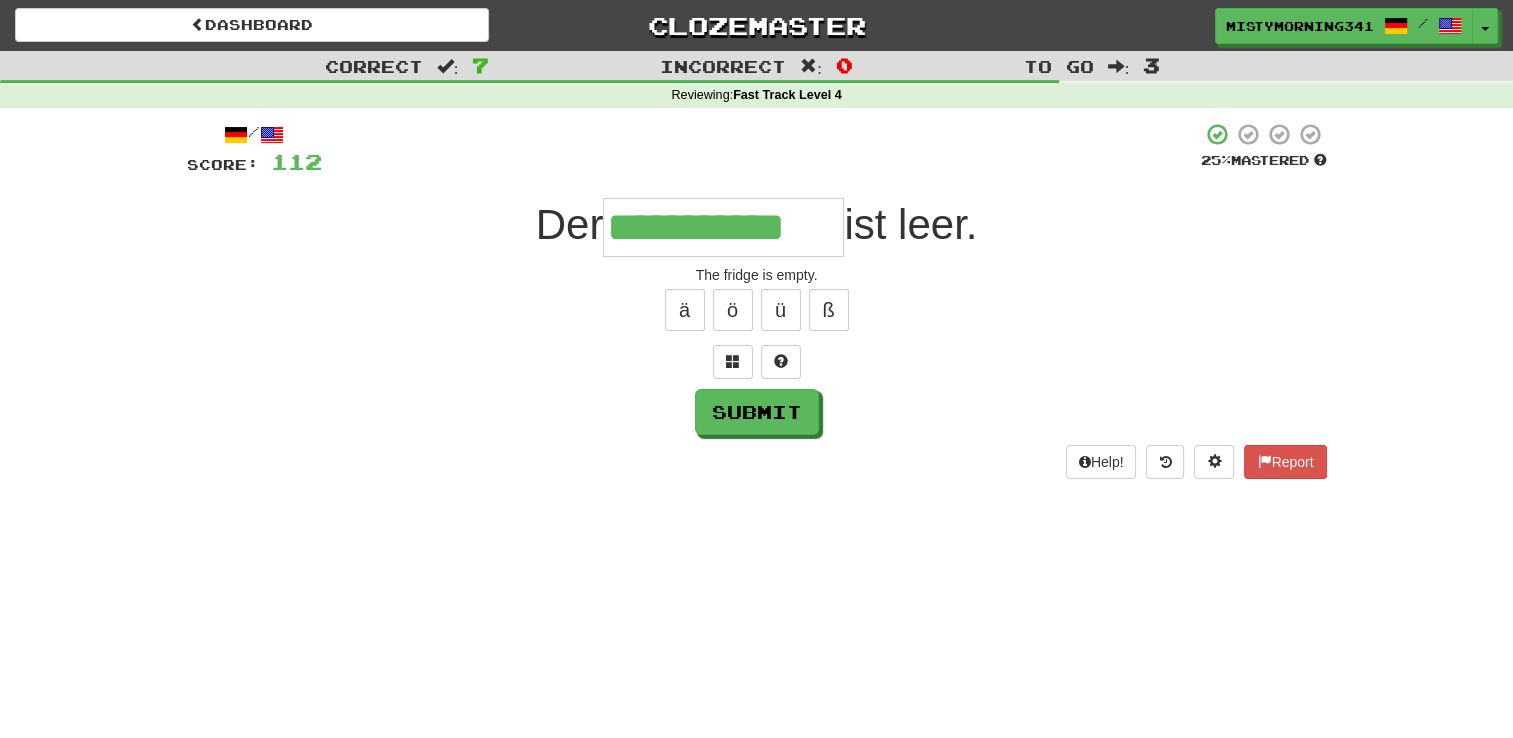 type on "**********" 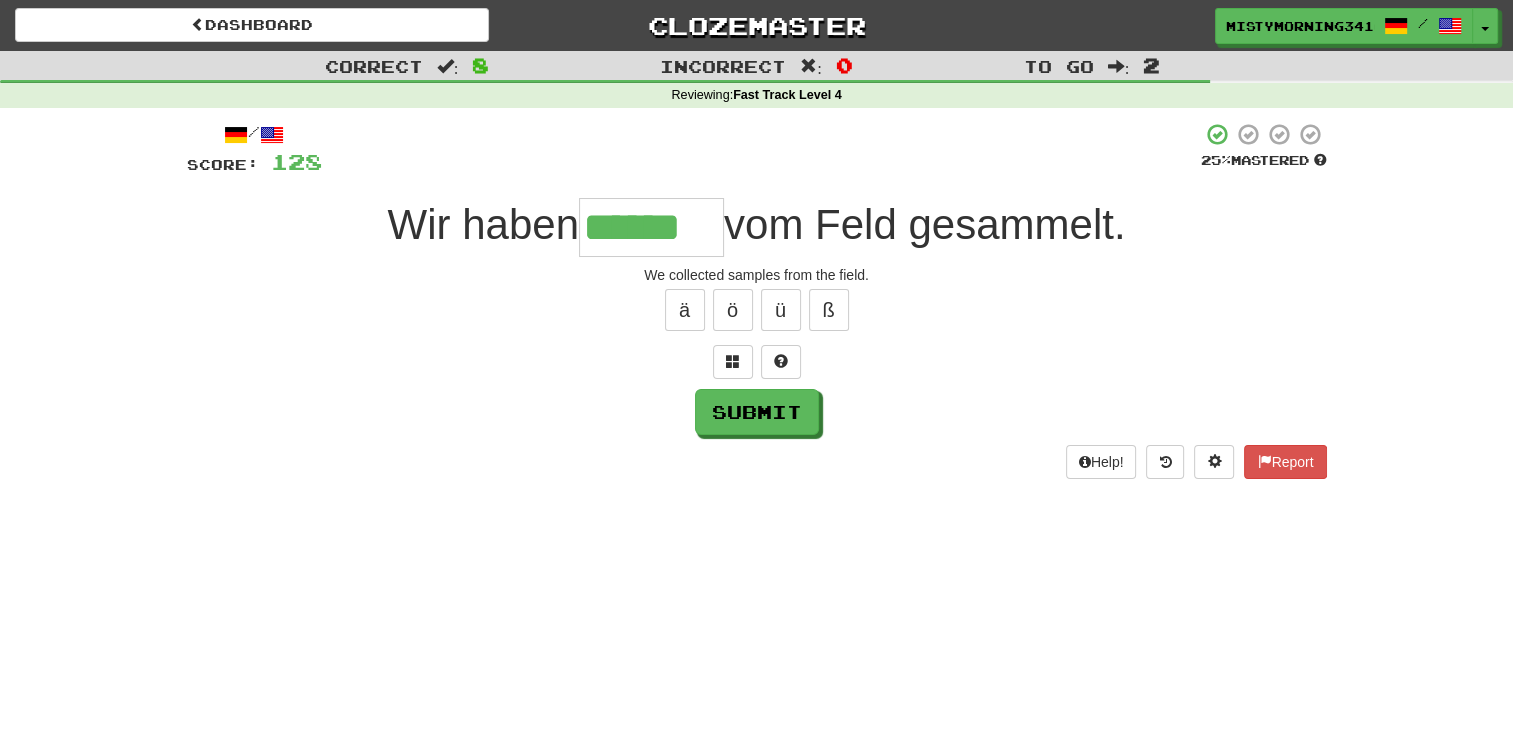 type on "******" 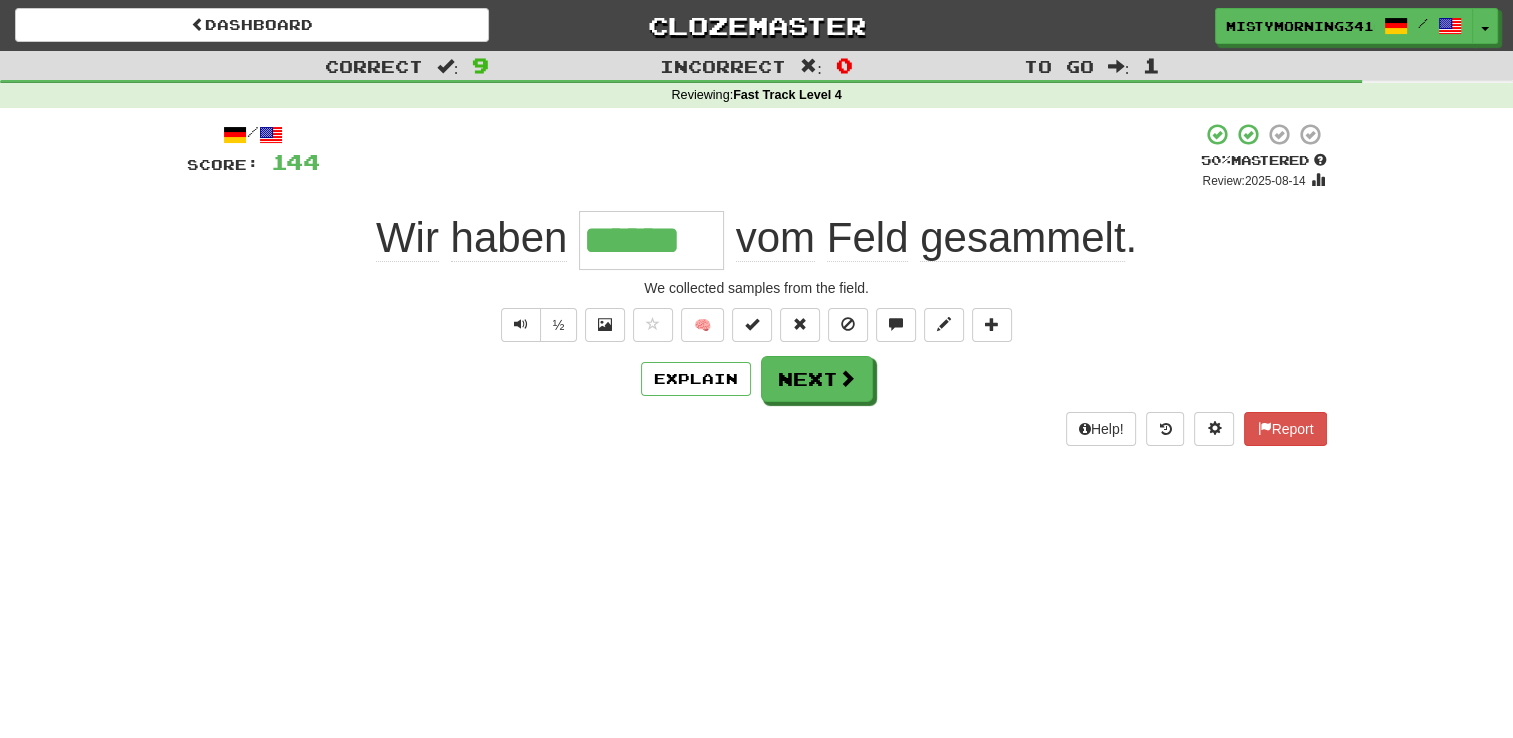 type 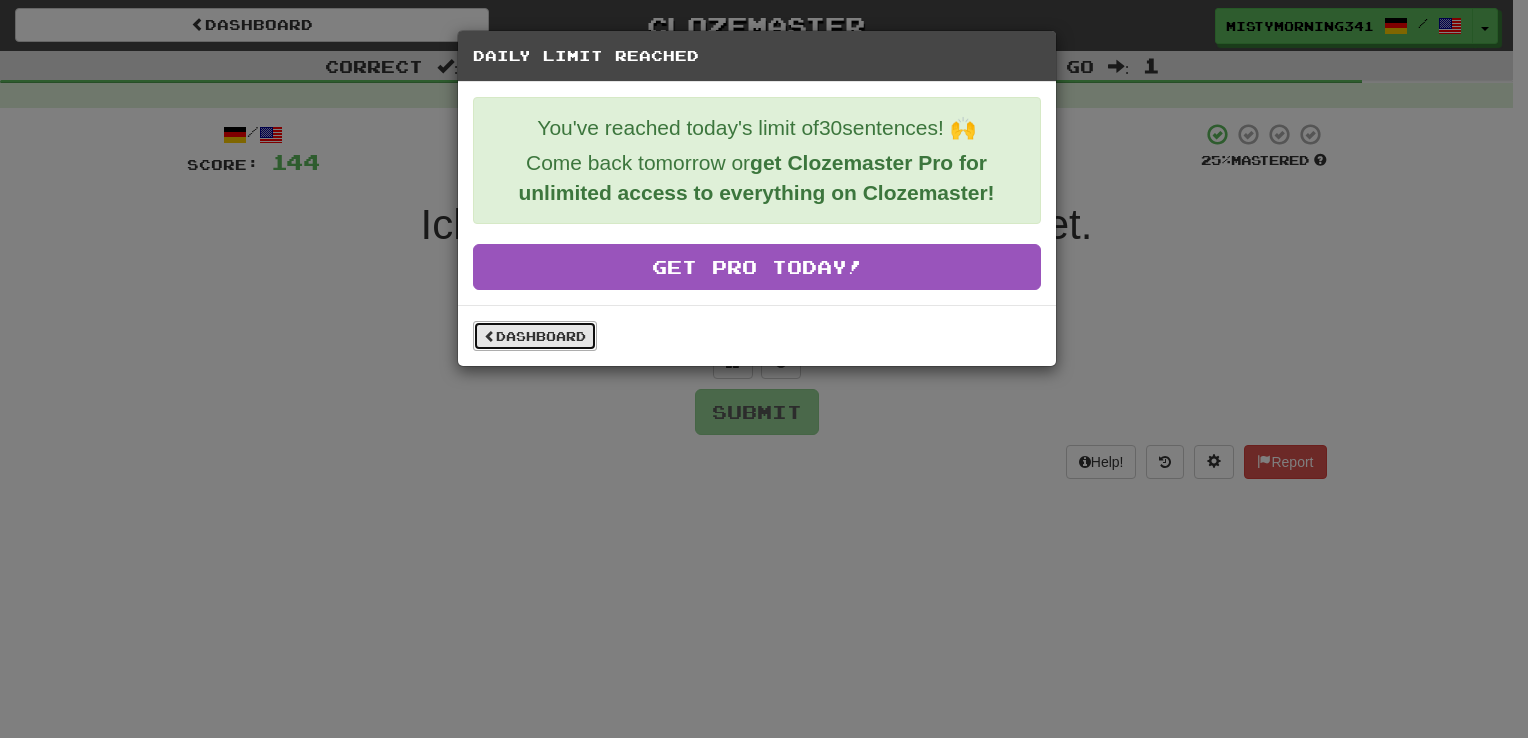 click on "Dashboard" at bounding box center (535, 336) 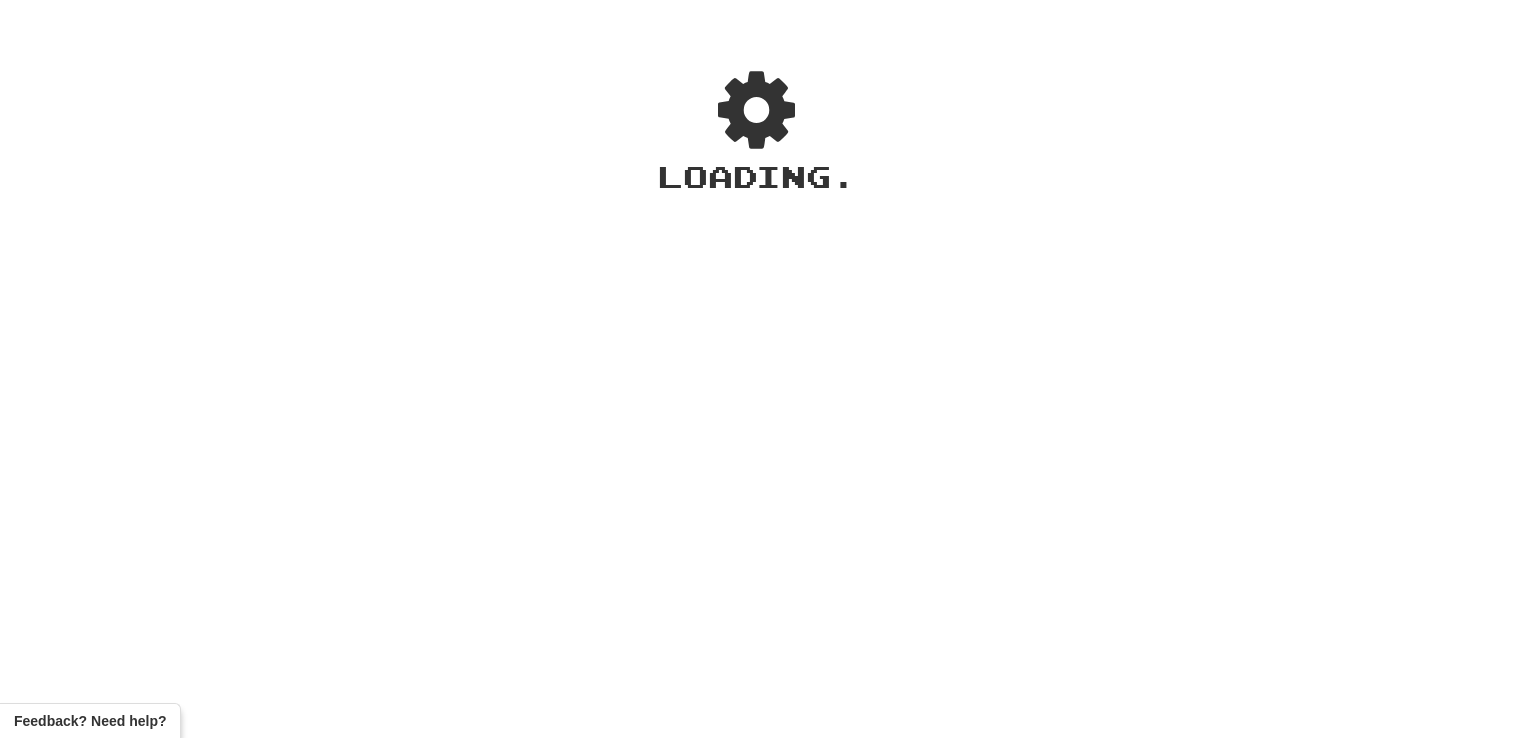 scroll, scrollTop: 0, scrollLeft: 0, axis: both 